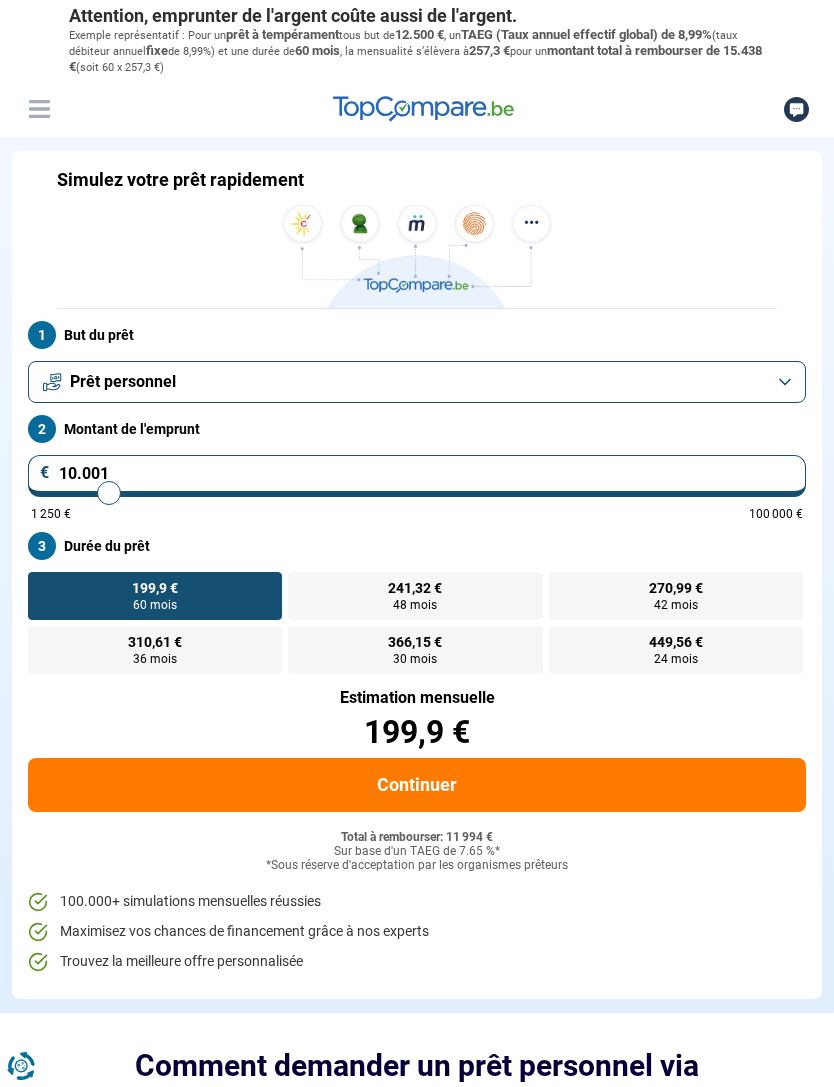 scroll, scrollTop: 0, scrollLeft: 0, axis: both 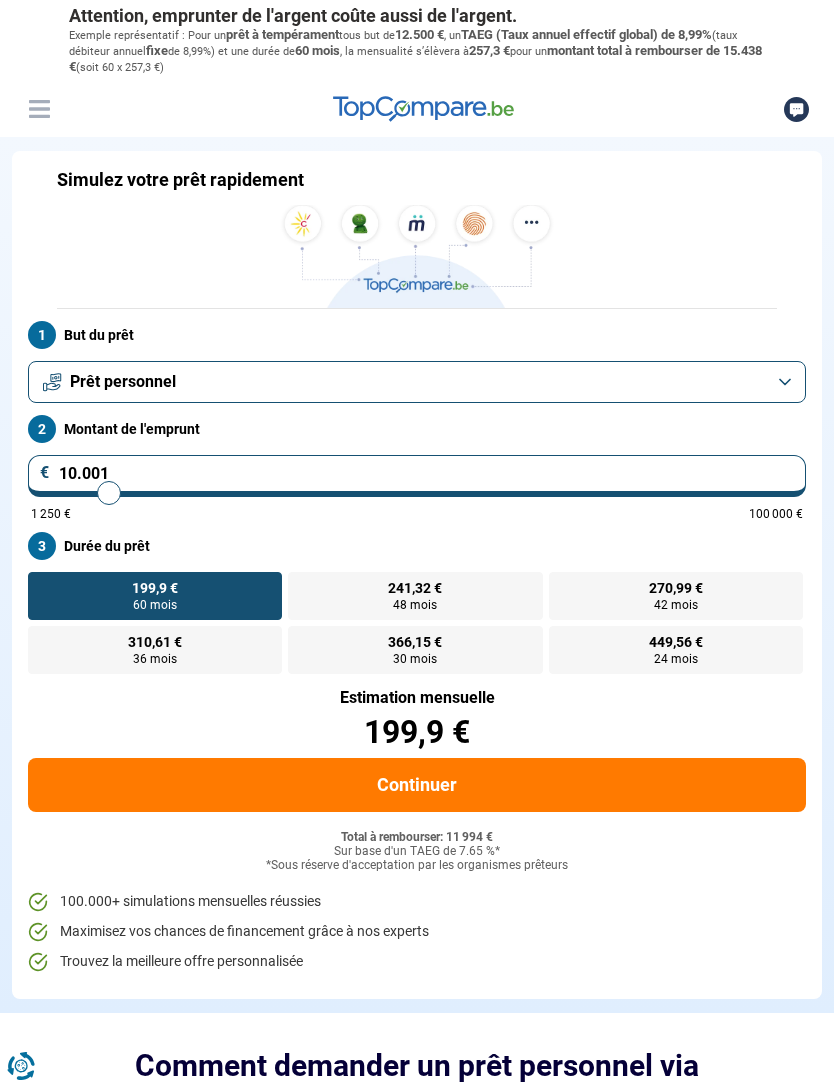 click on "10.001" at bounding box center (417, 476) 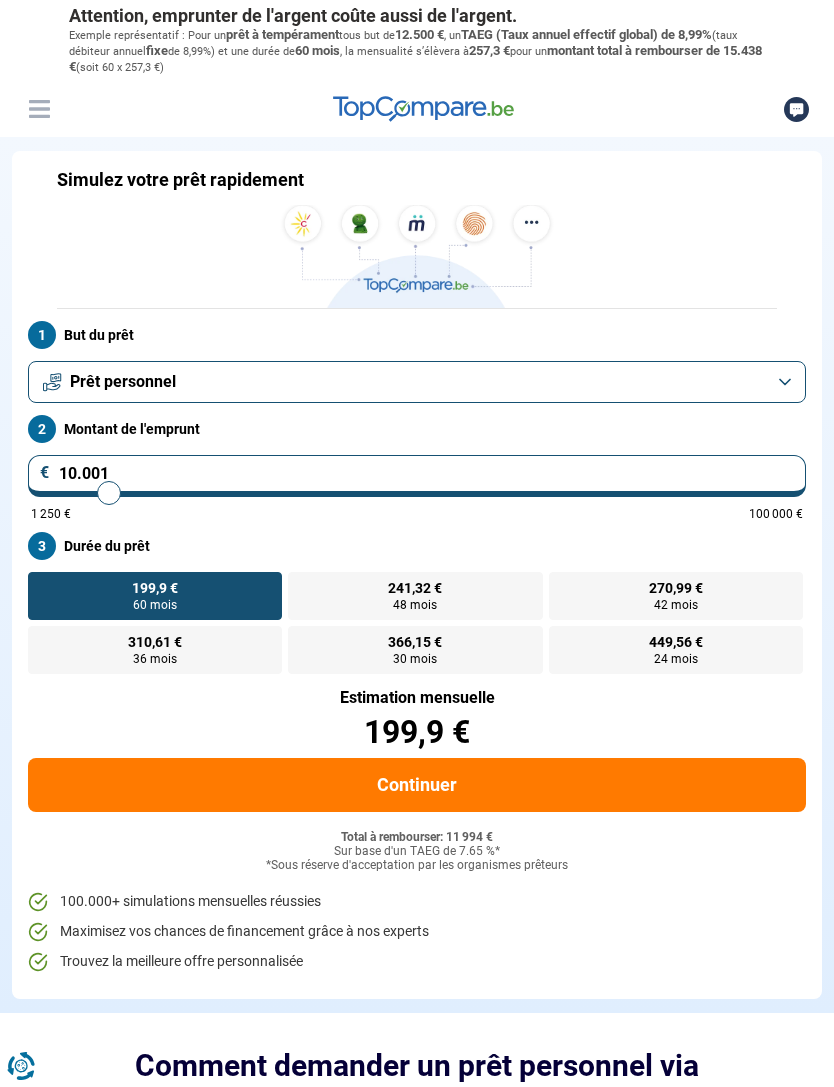 type on "11.000" 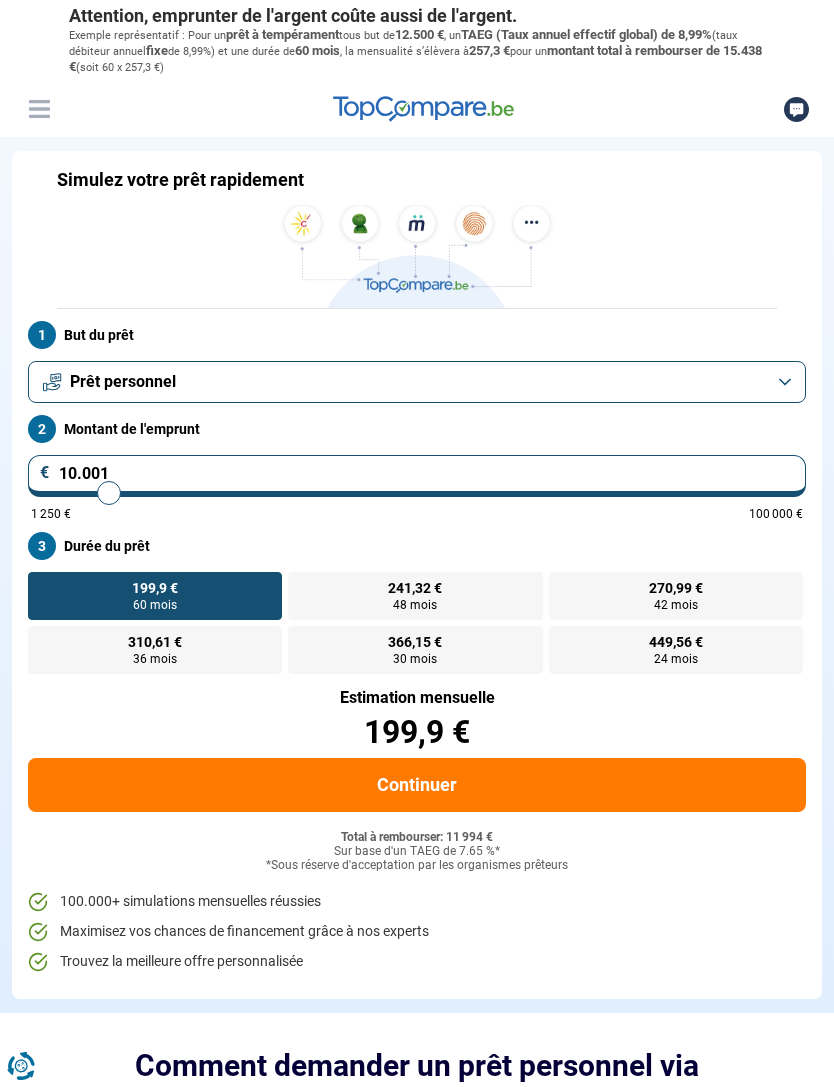 type on "11000" 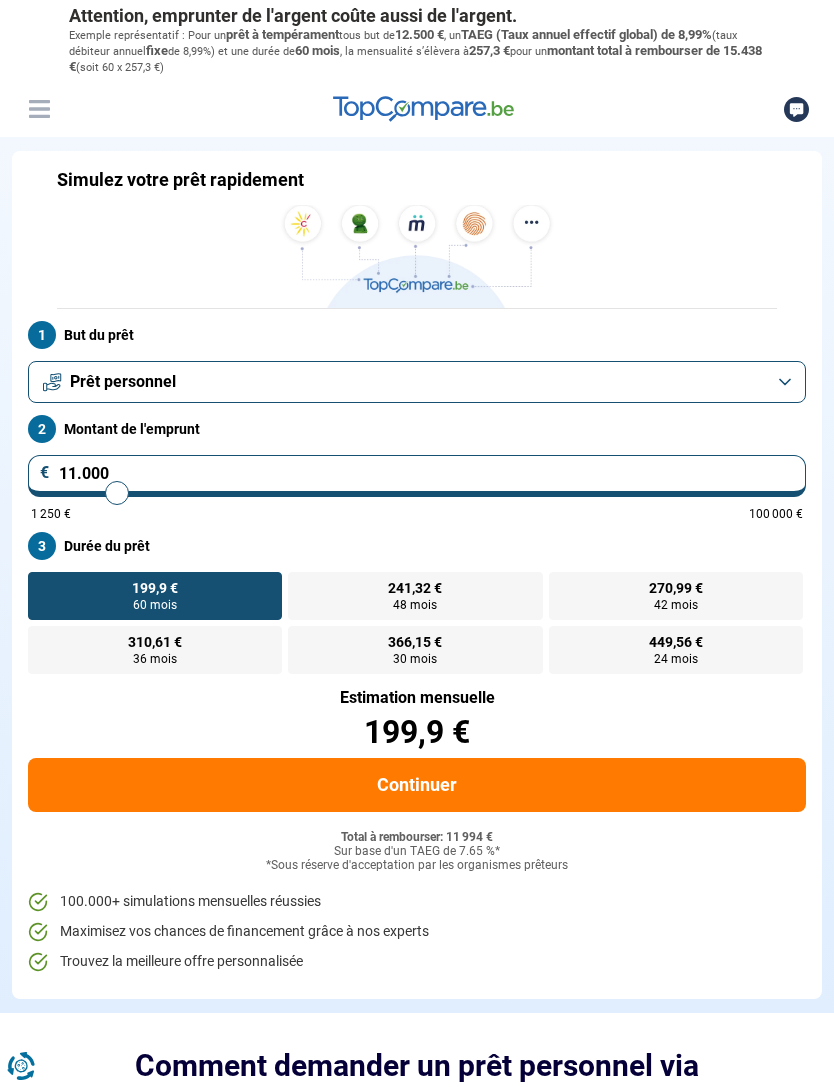 type on "11.500" 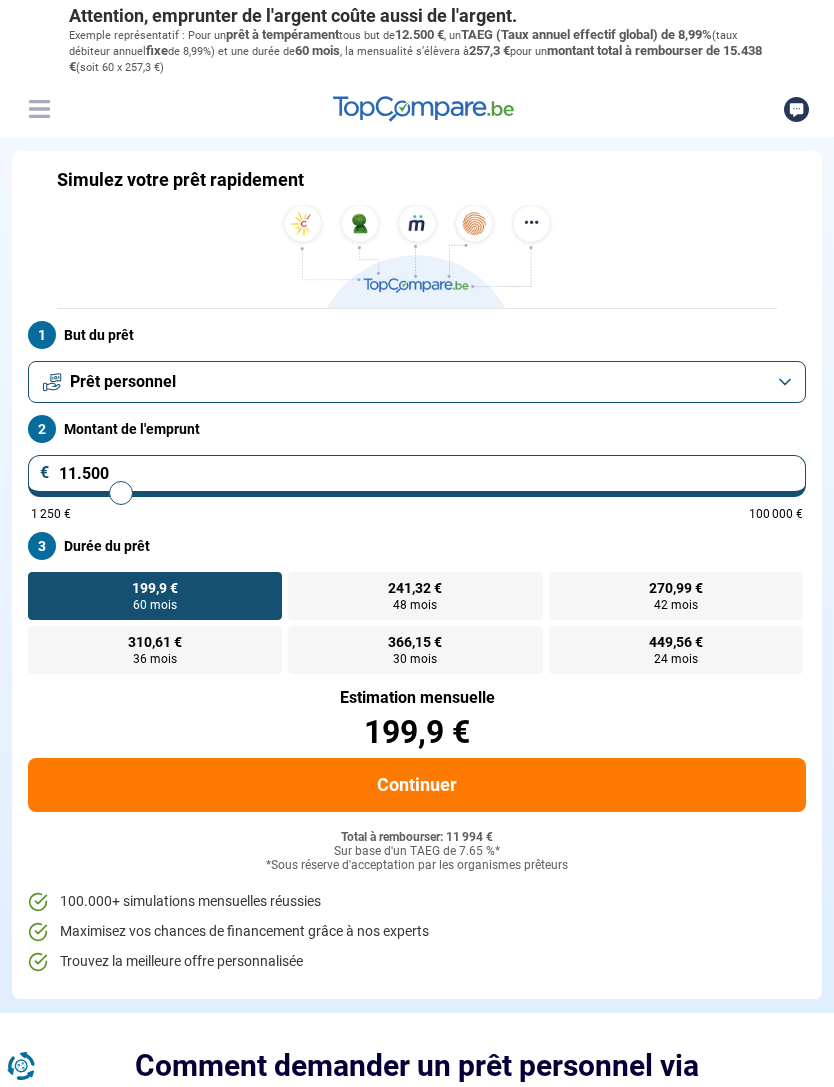 type on "11.750" 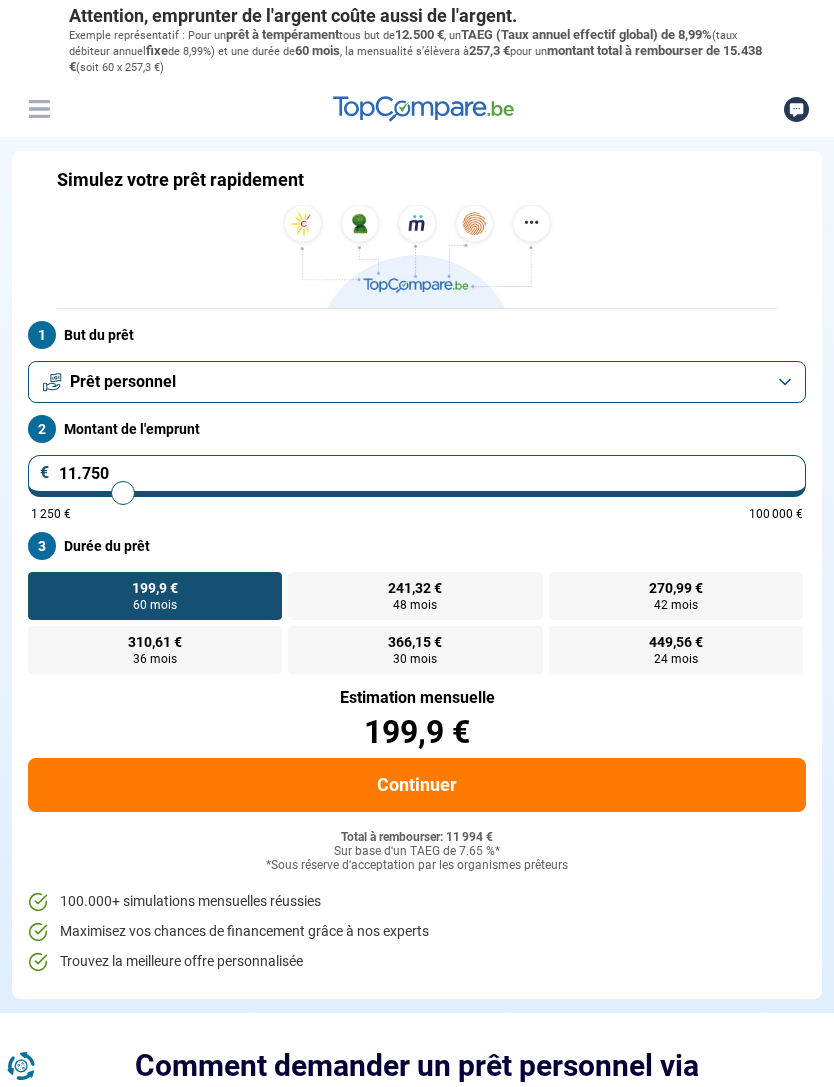 type on "12.500" 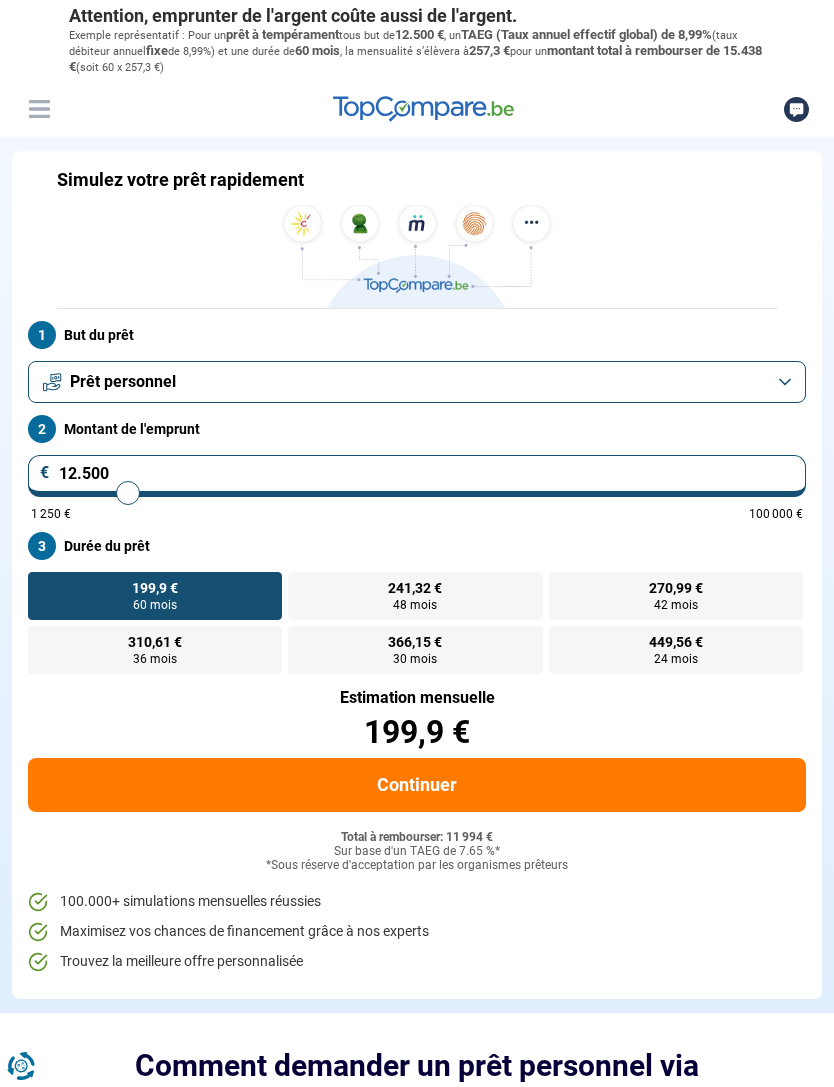 type on "13.000" 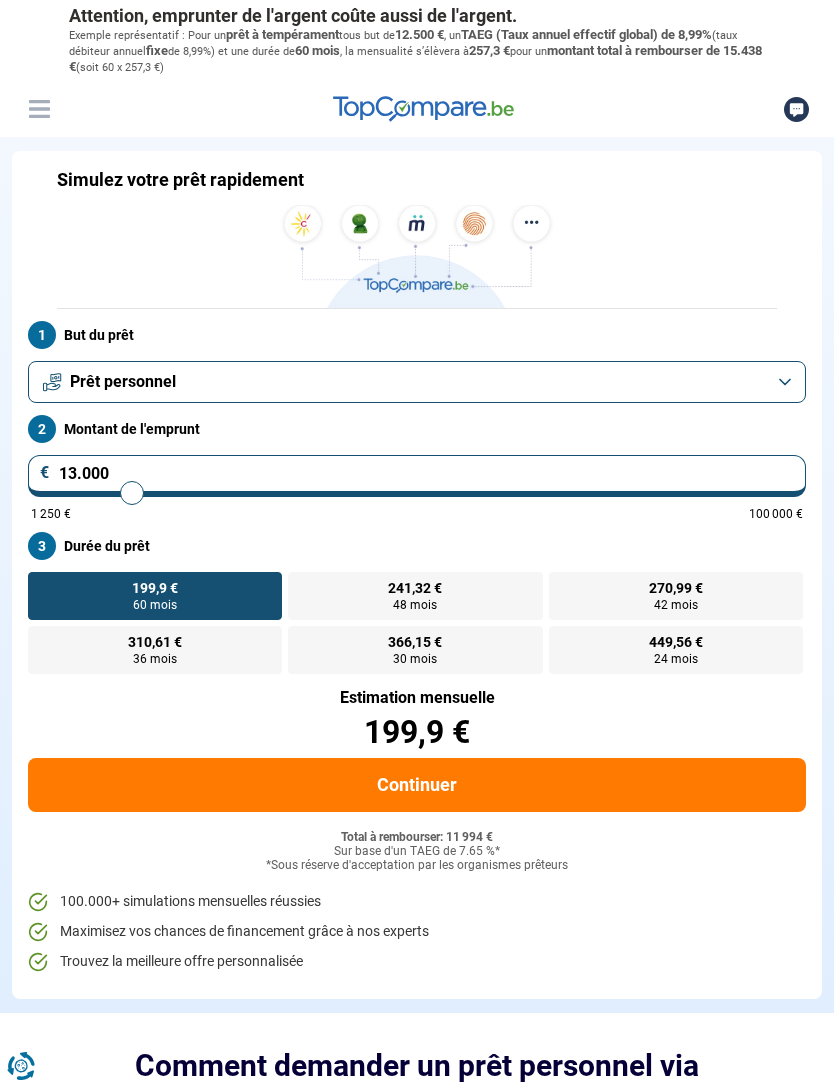 type on "13.750" 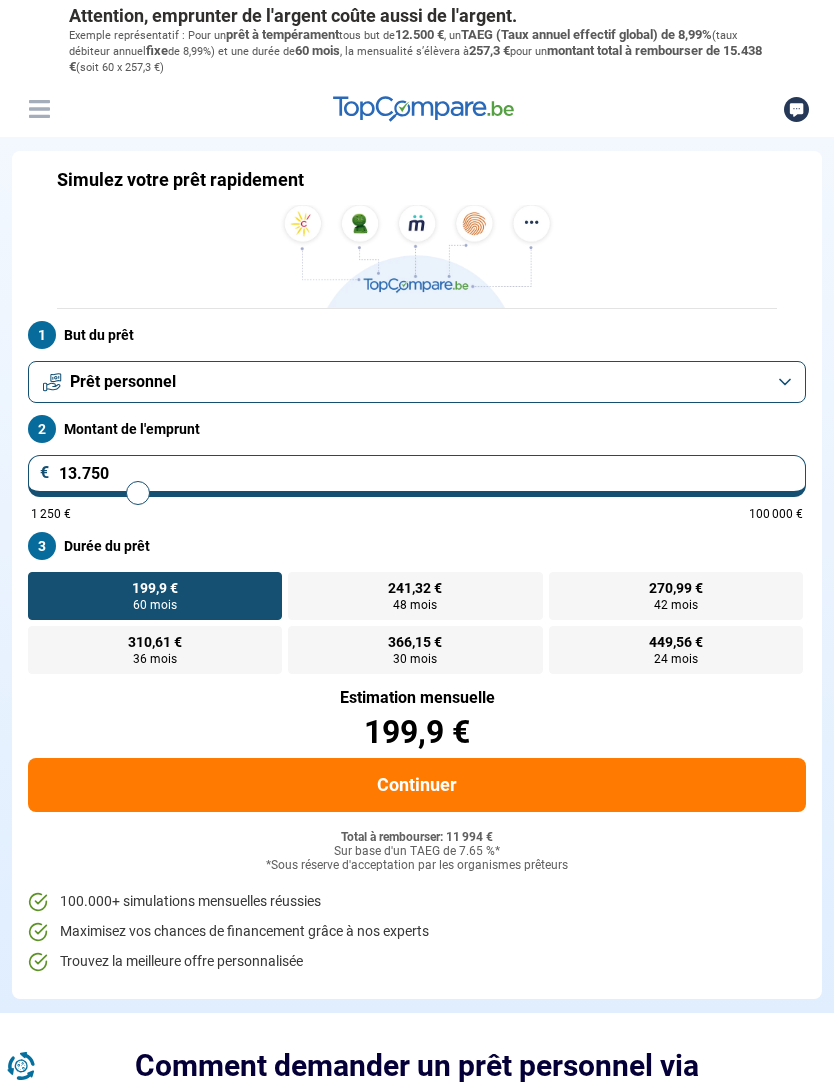 type on "14.250" 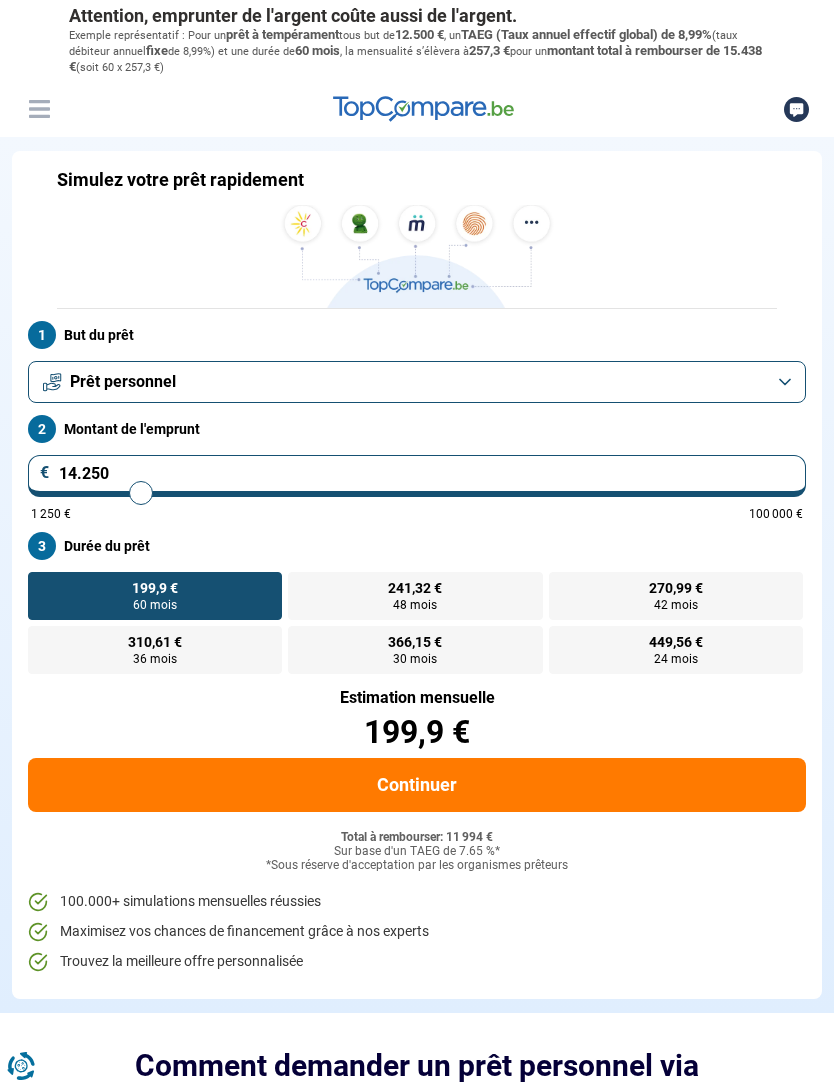 type on "15.000" 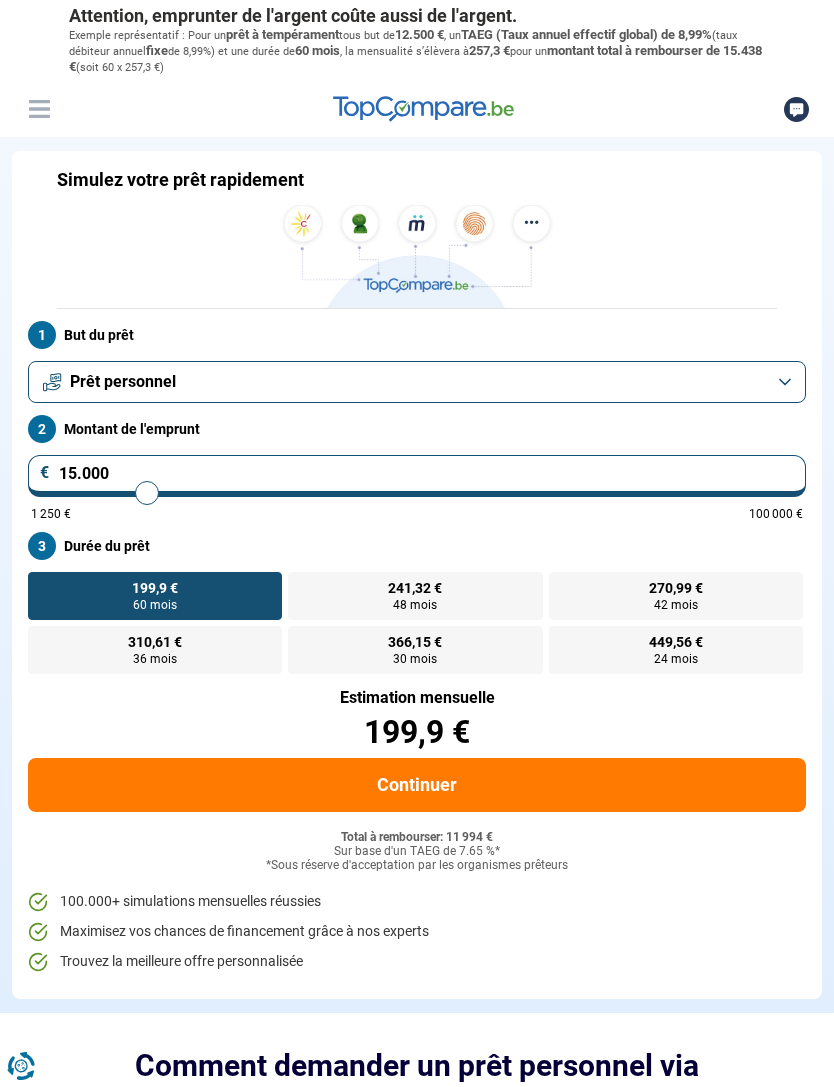 type on "15.500" 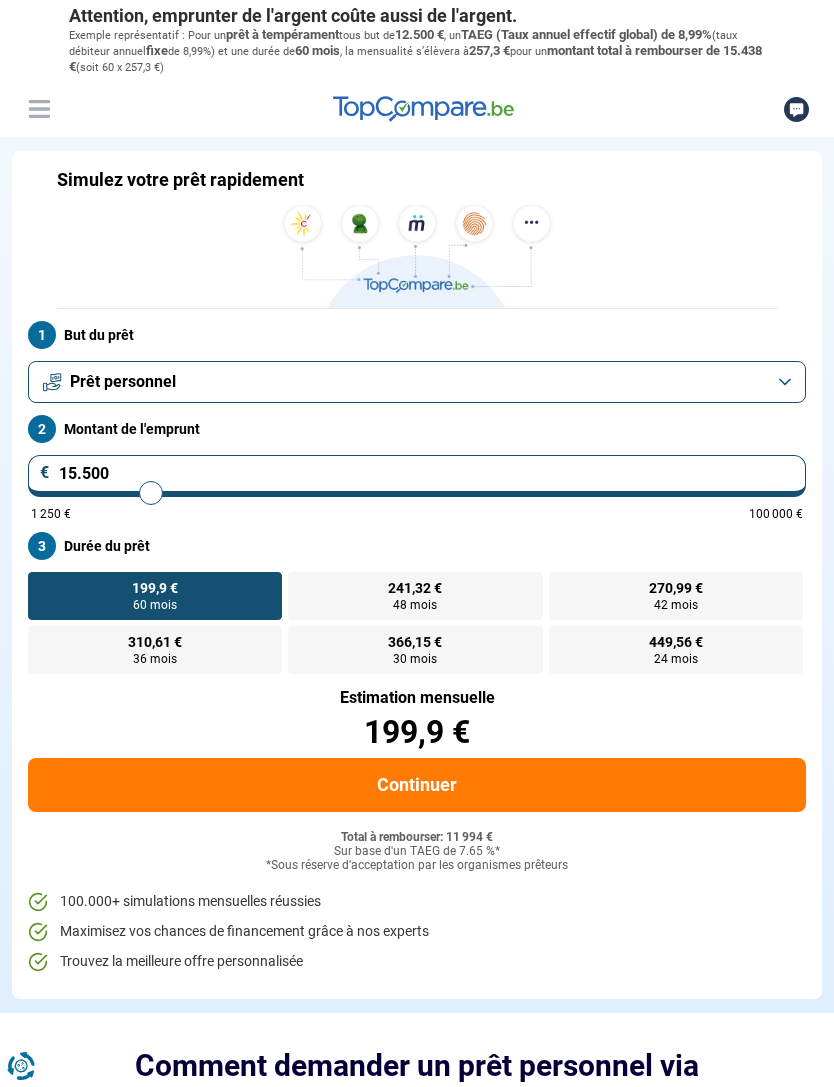type on "16.000" 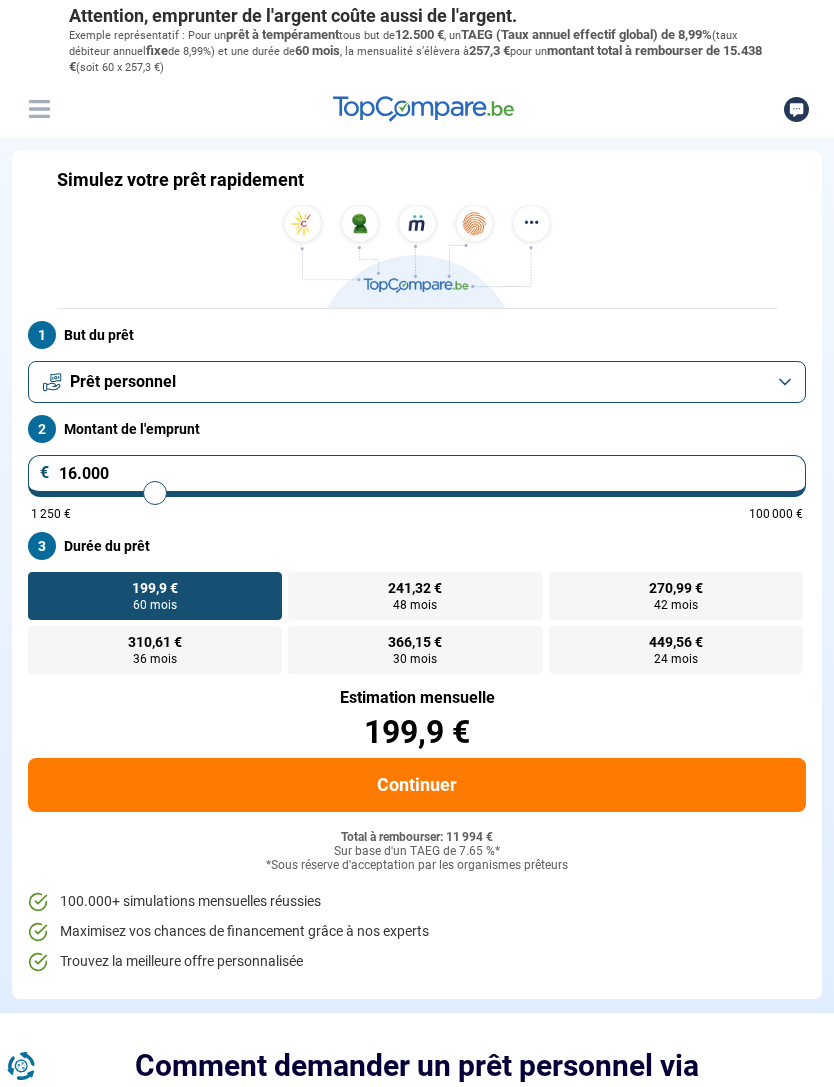 type on "16.500" 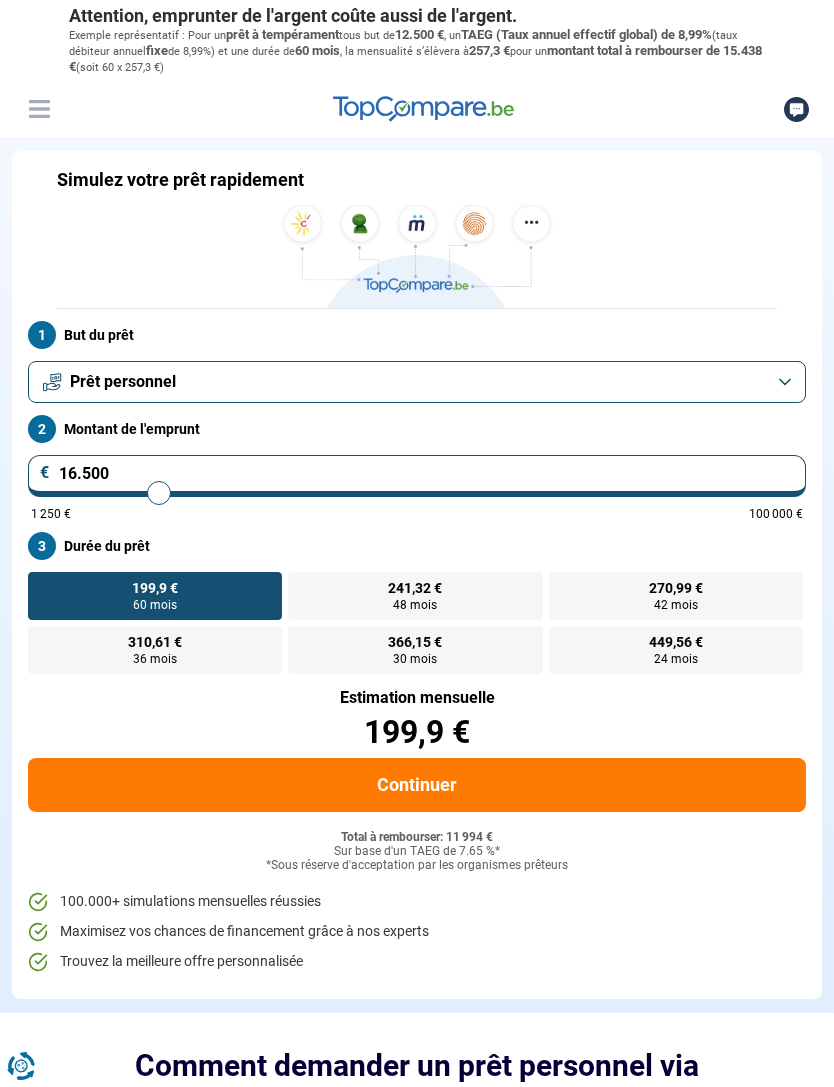 type on "17.000" 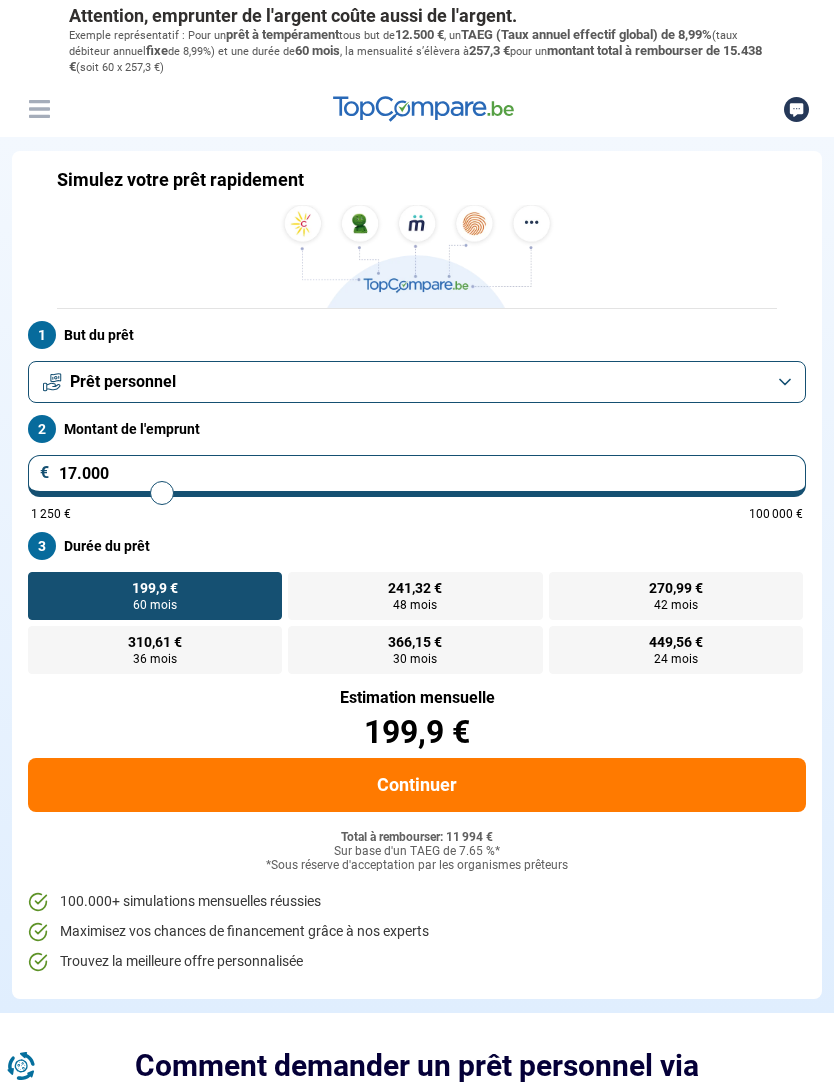 type on "17.500" 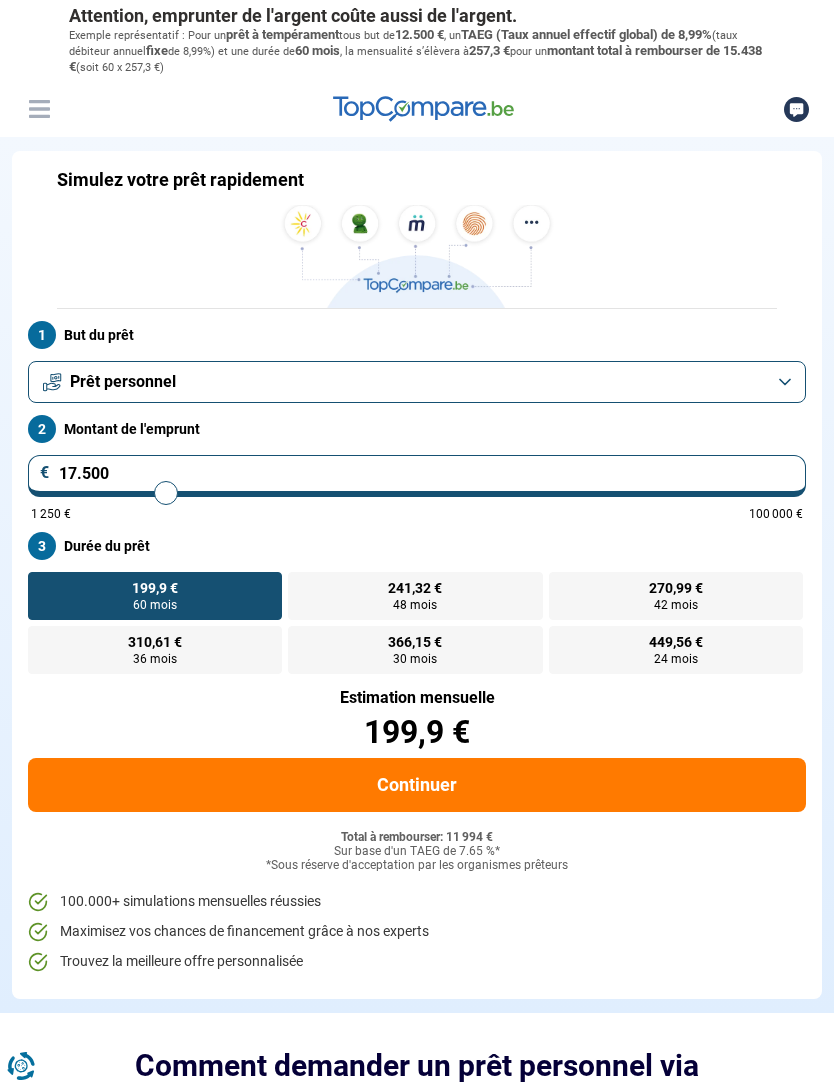 type on "18.000" 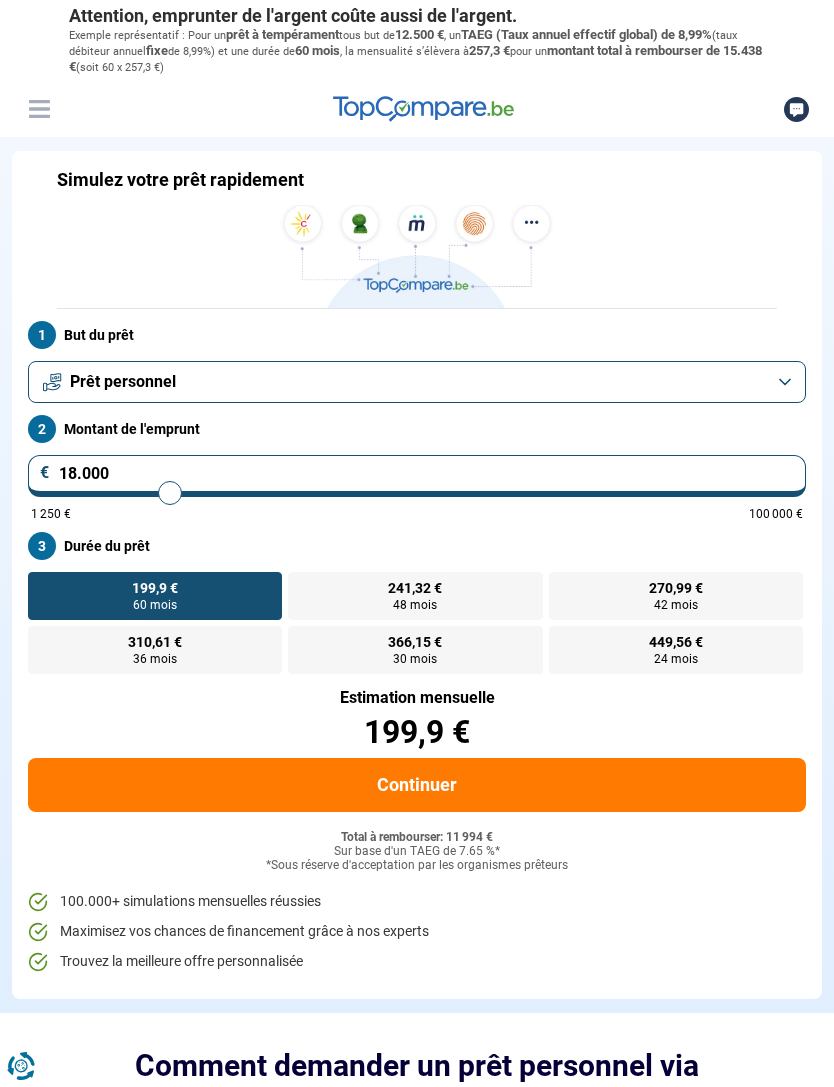type on "18.500" 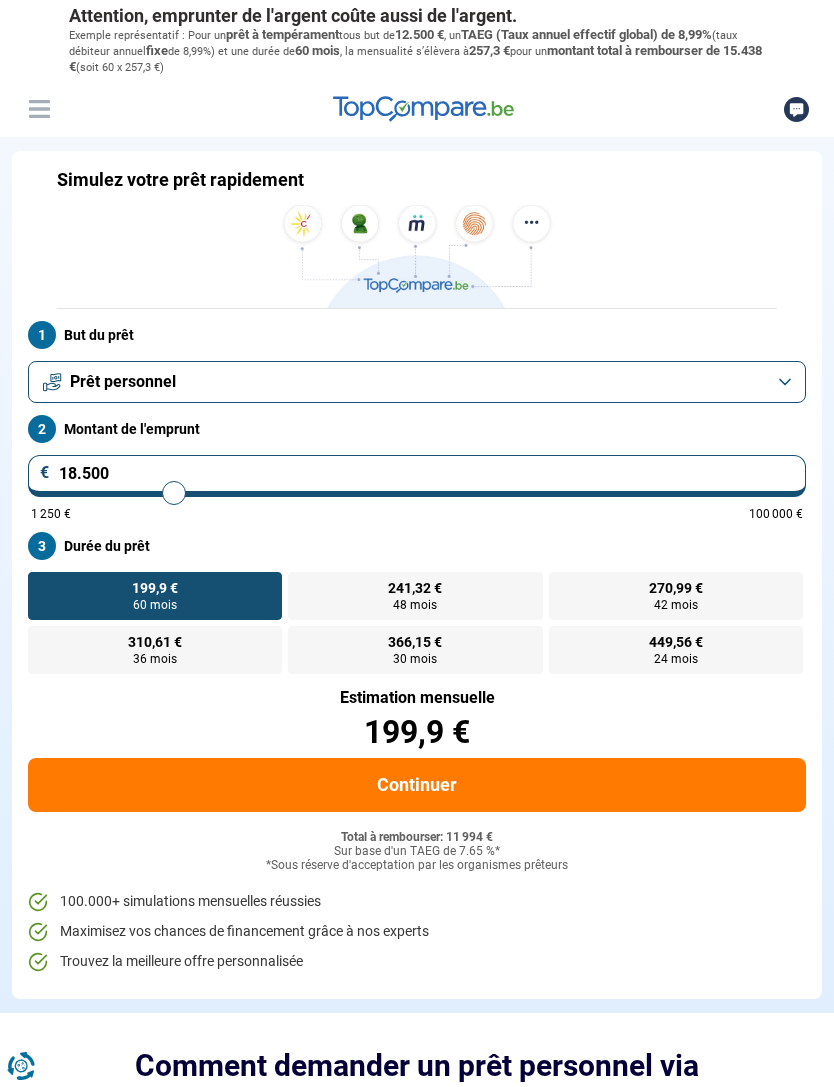 type on "18.750" 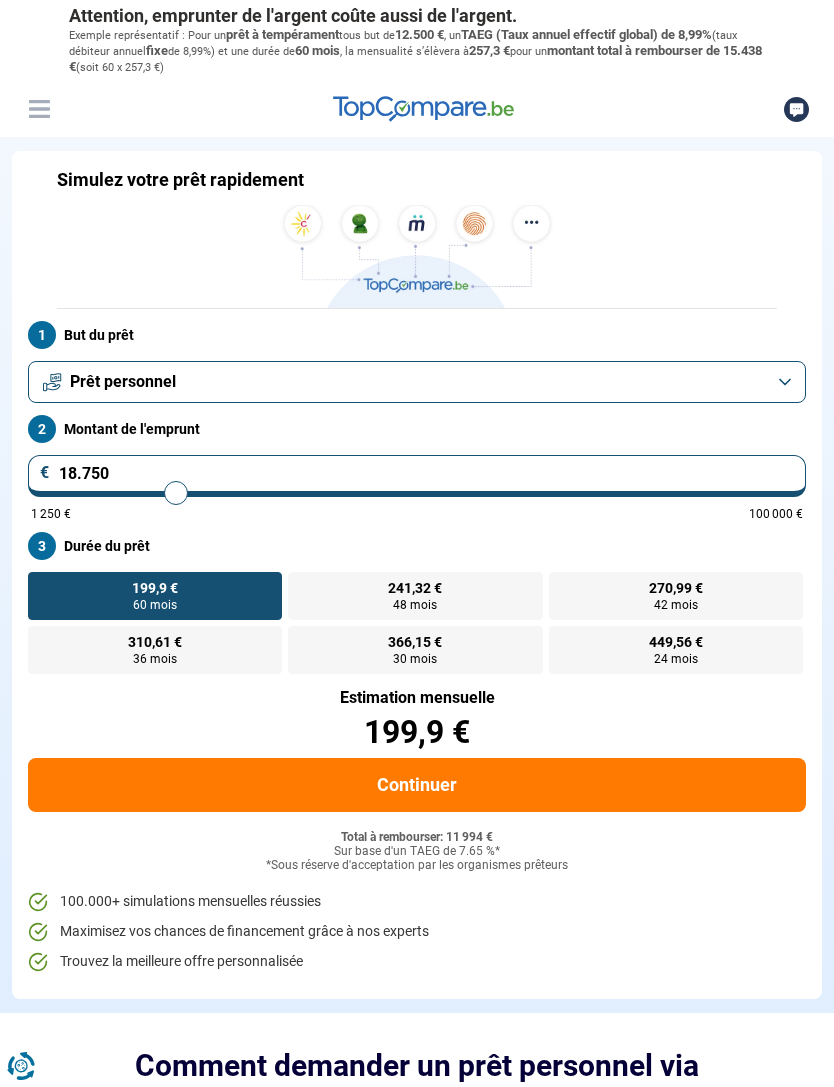type on "19.500" 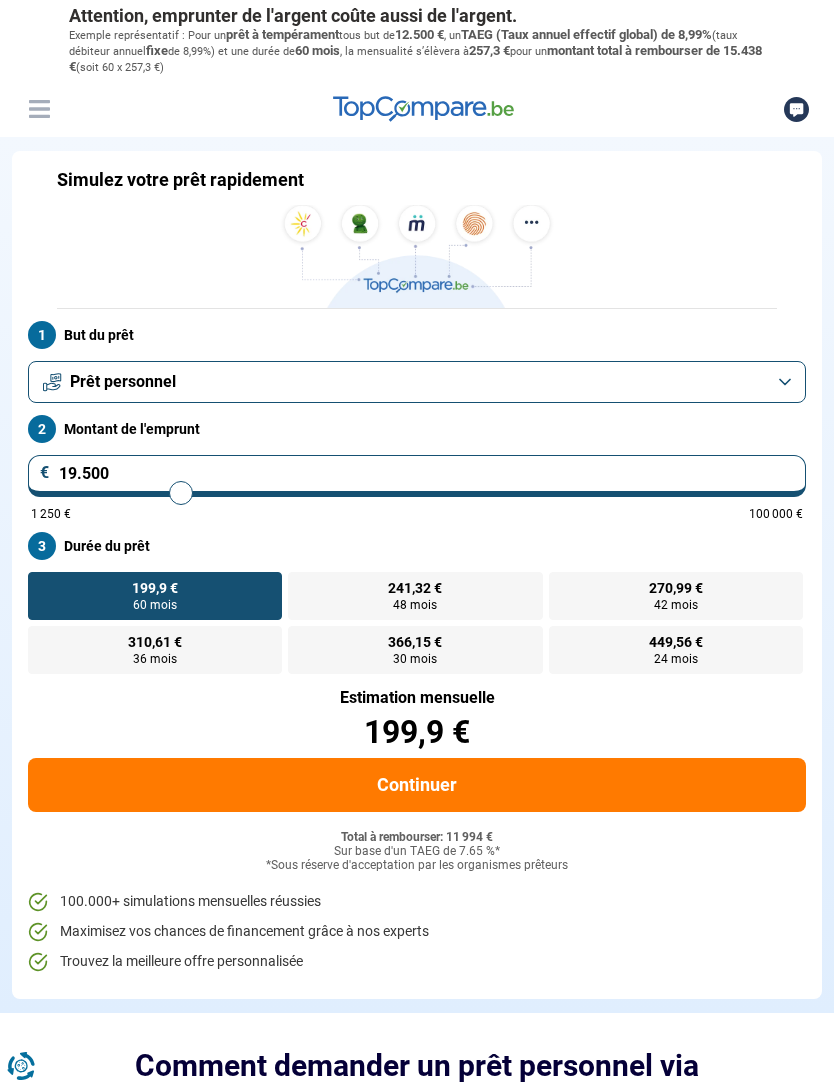 type on "19.750" 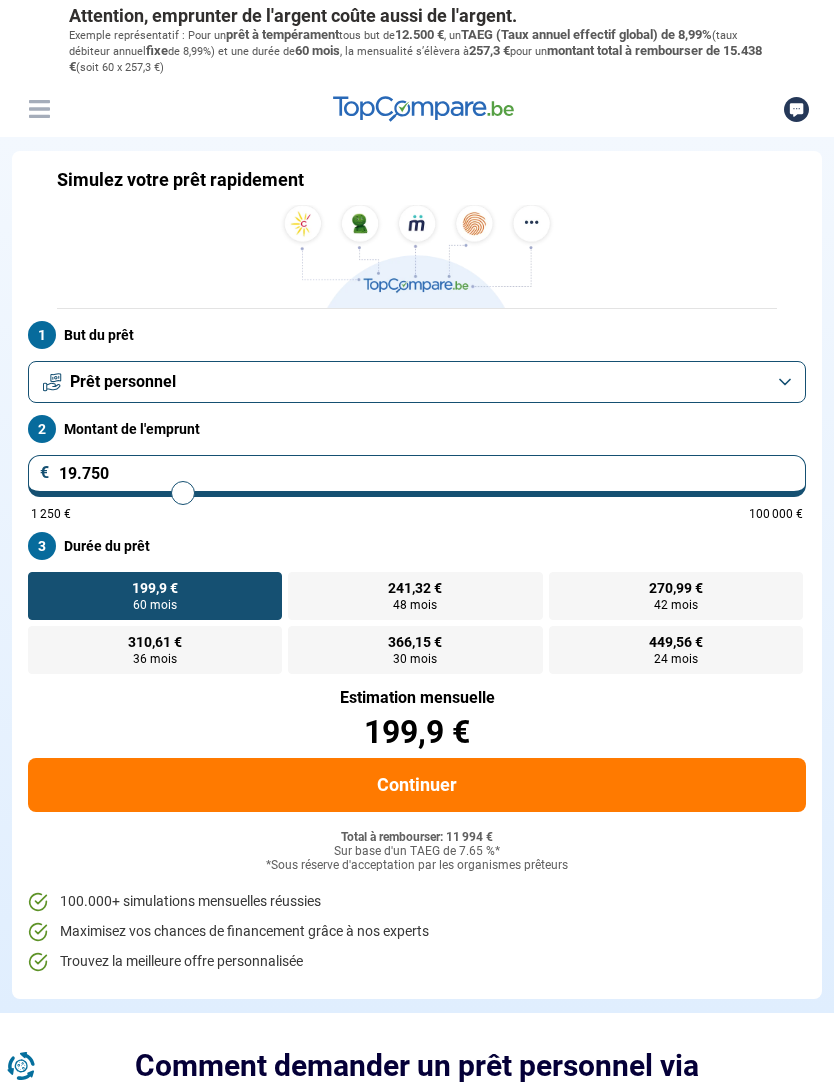 type on "20.250" 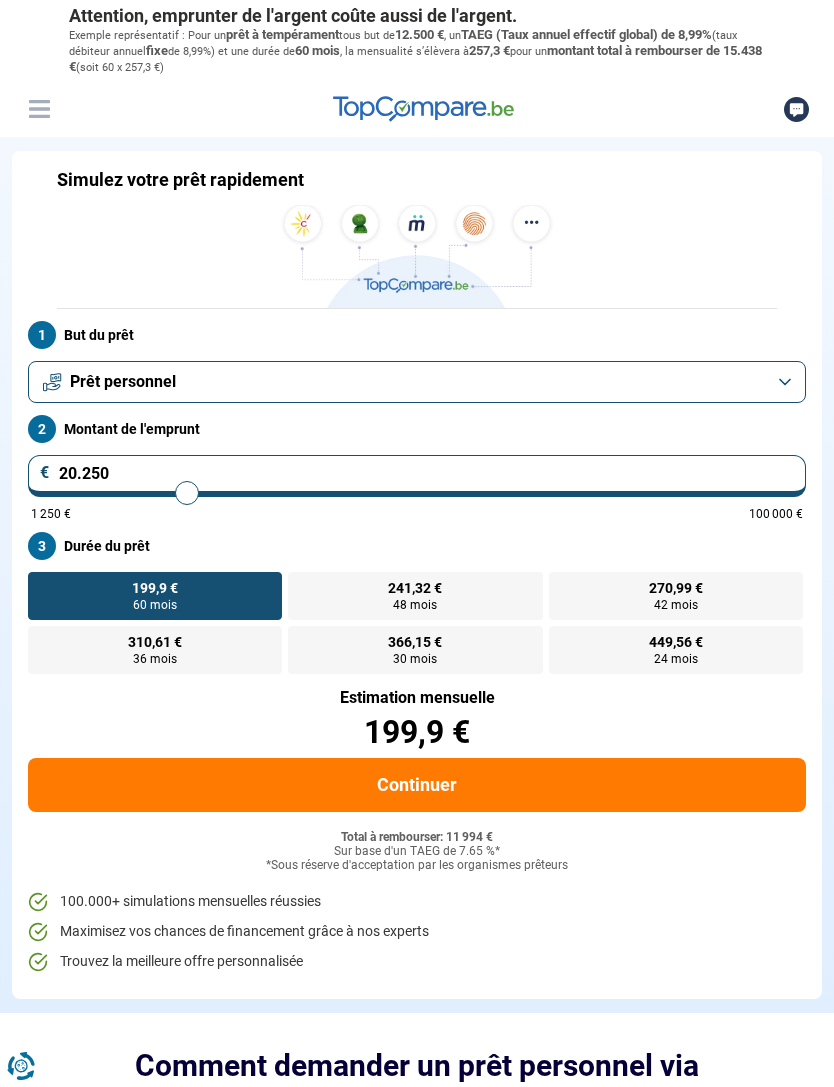 type on "20.500" 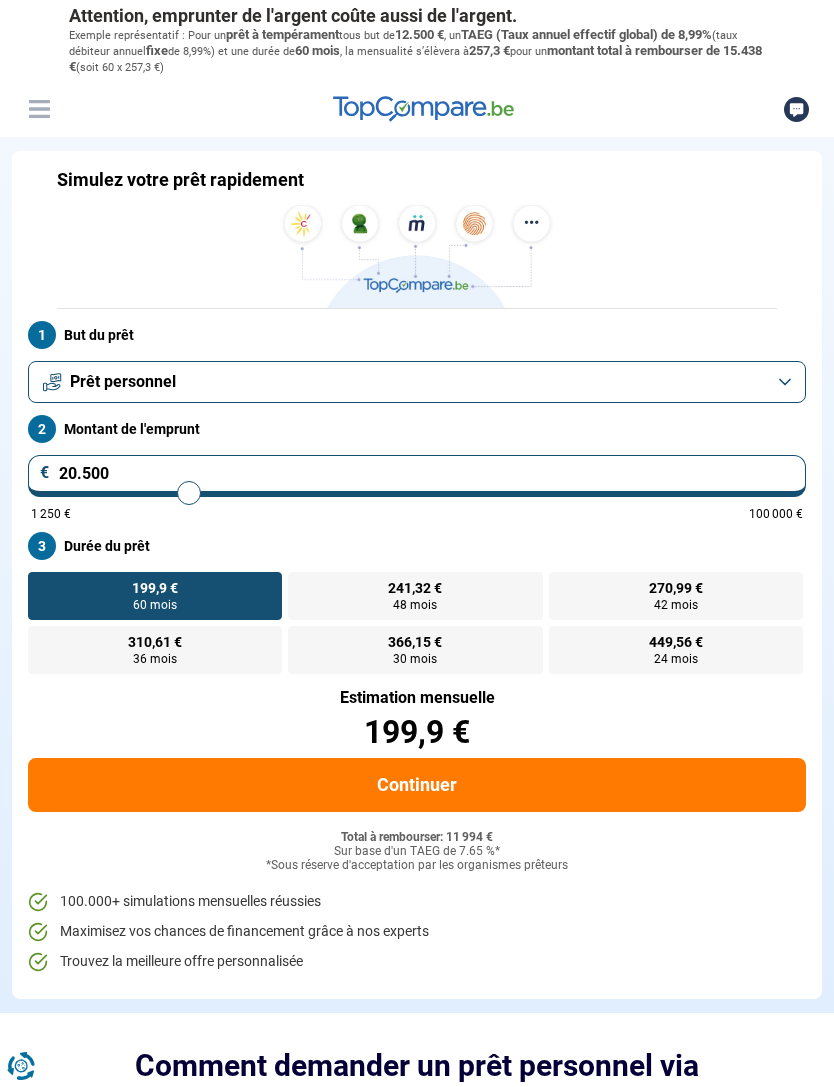 type on "20.750" 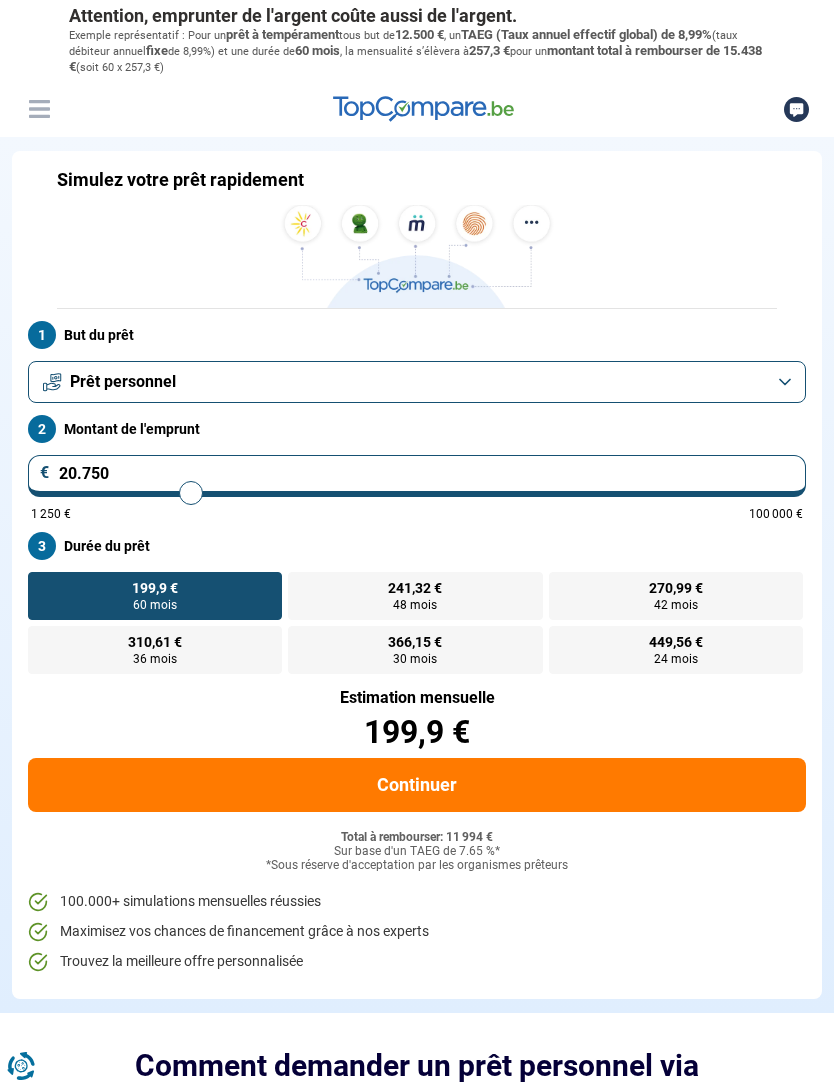 type on "21.000" 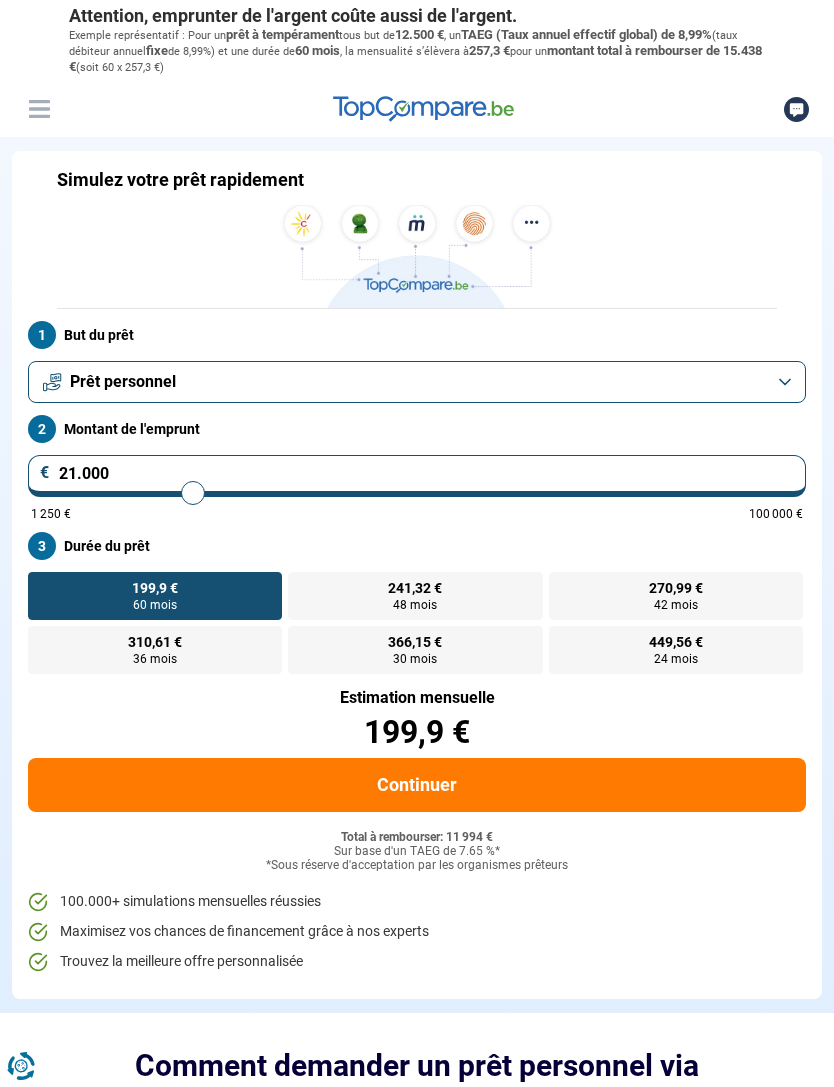 type on "21.500" 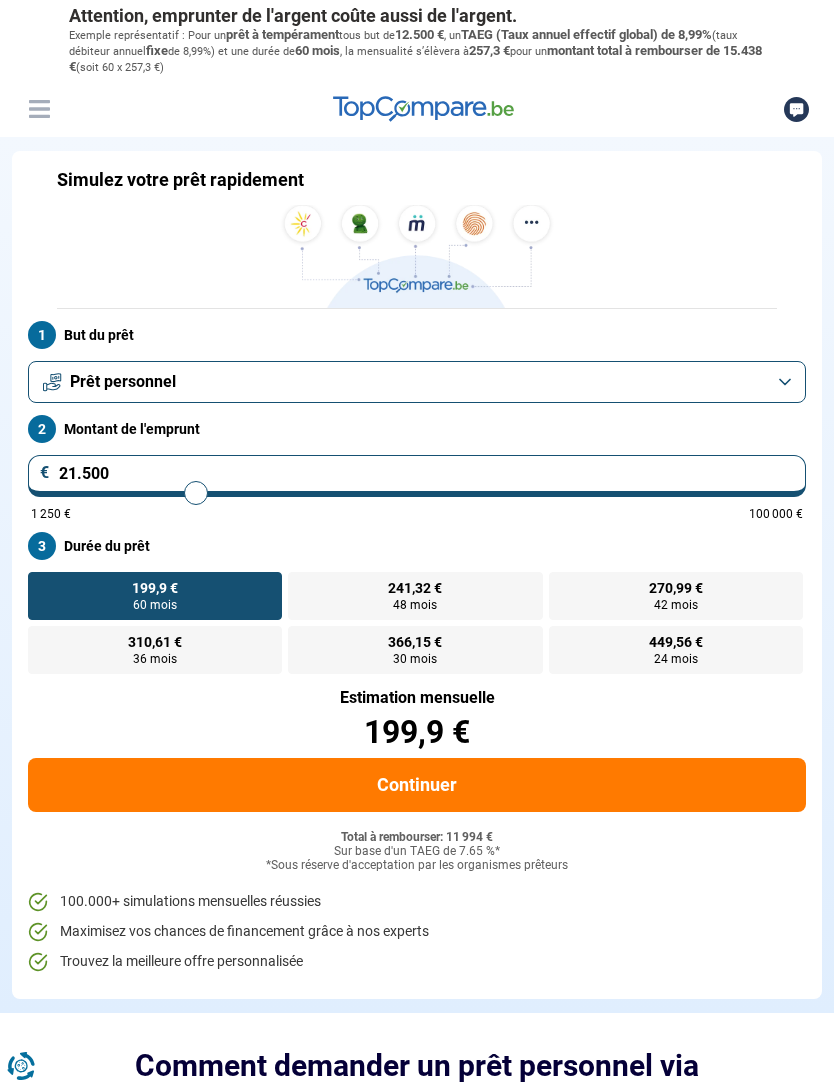 type on "22.000" 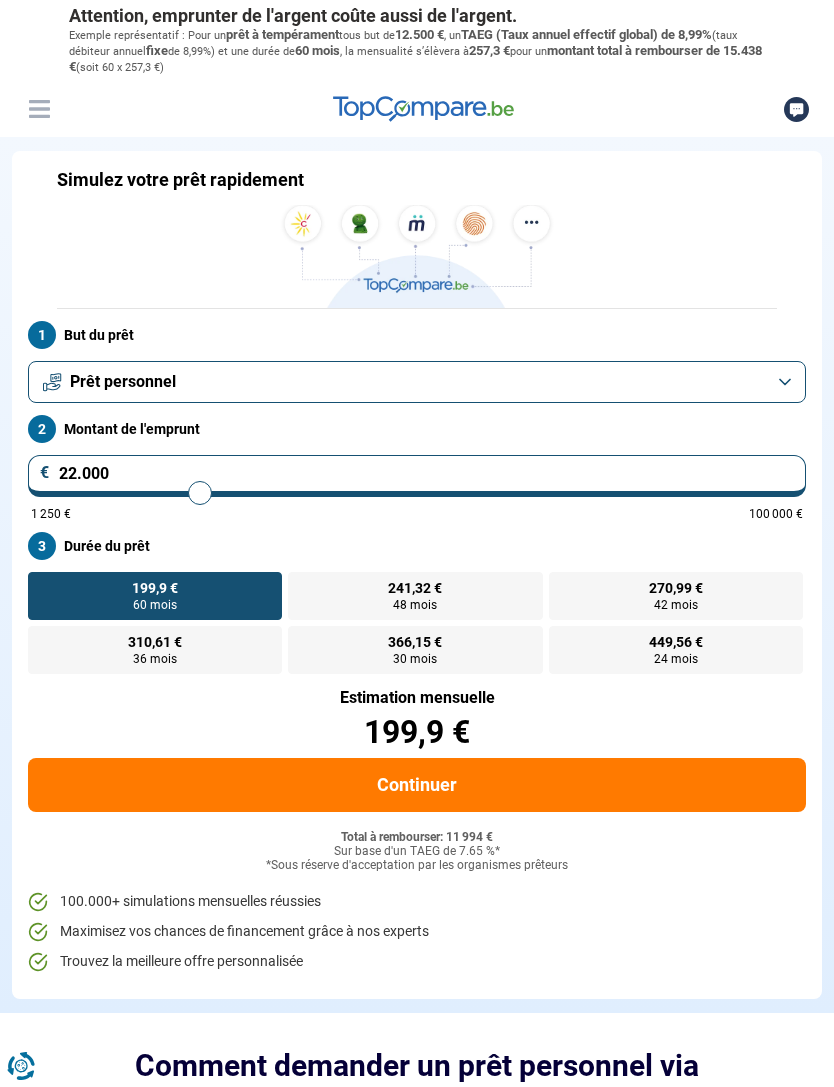 type on "22.250" 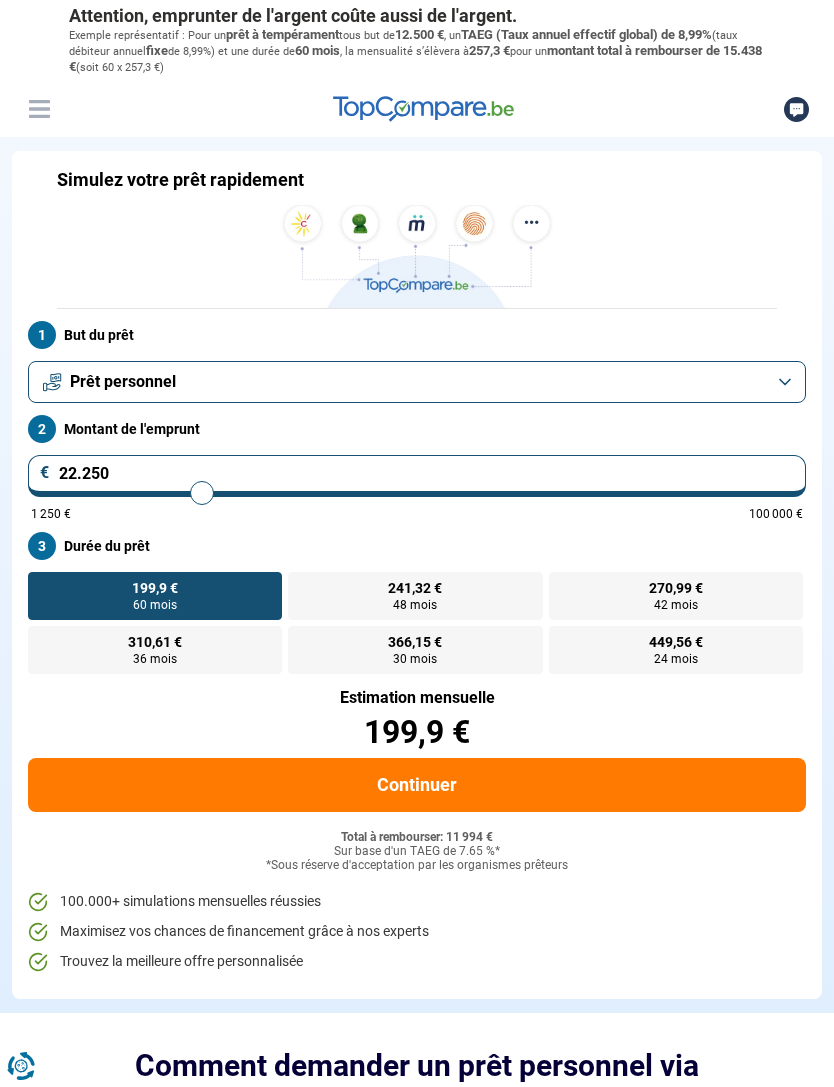 type on "22.500" 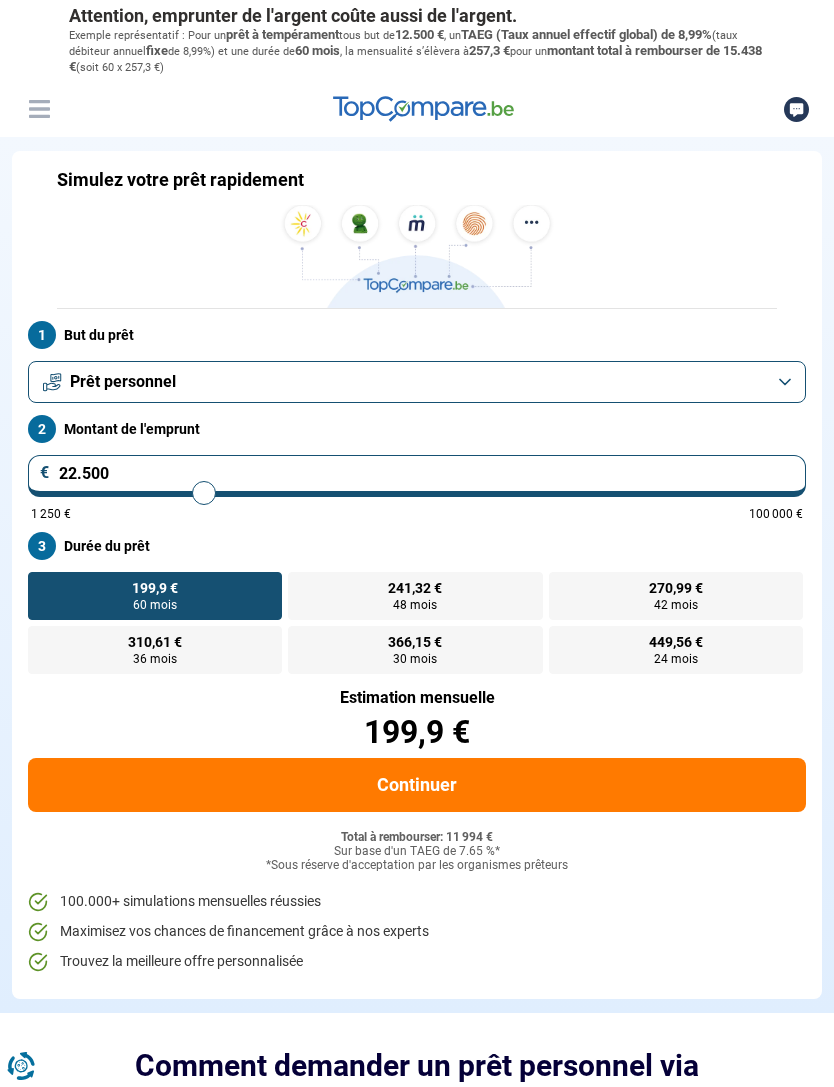 type on "22.750" 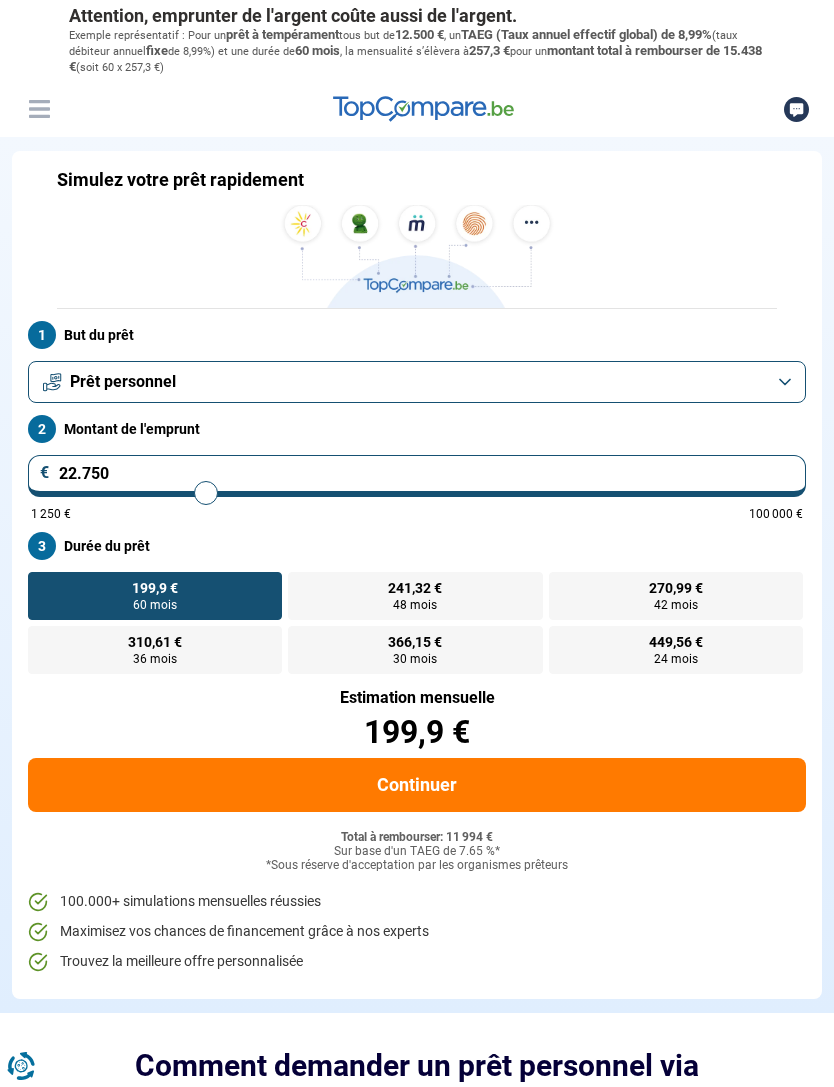 type on "23.000" 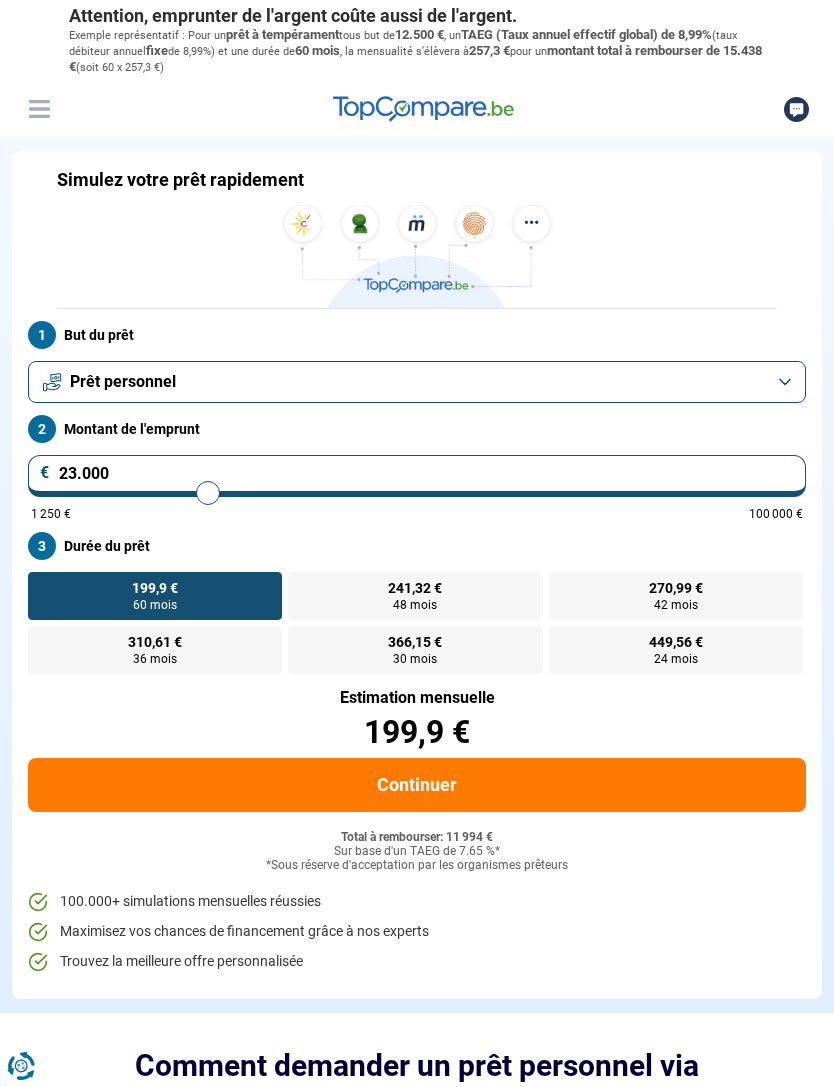 type on "23.500" 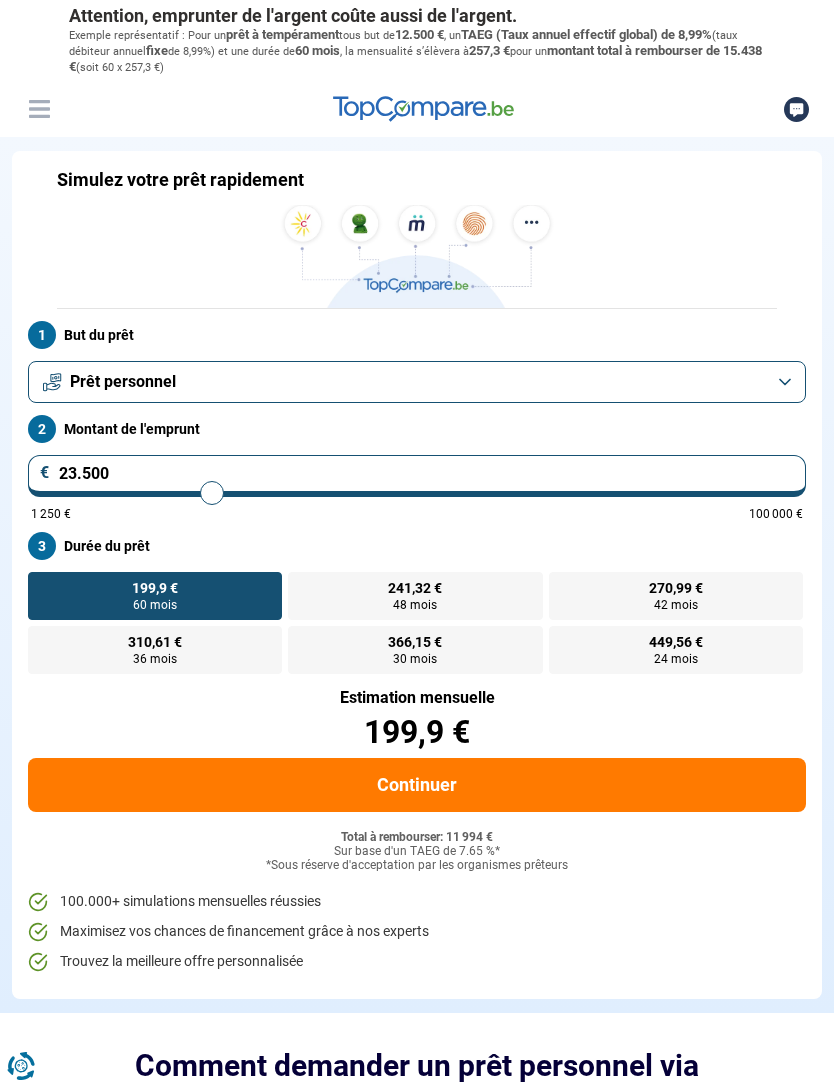 type on "23.750" 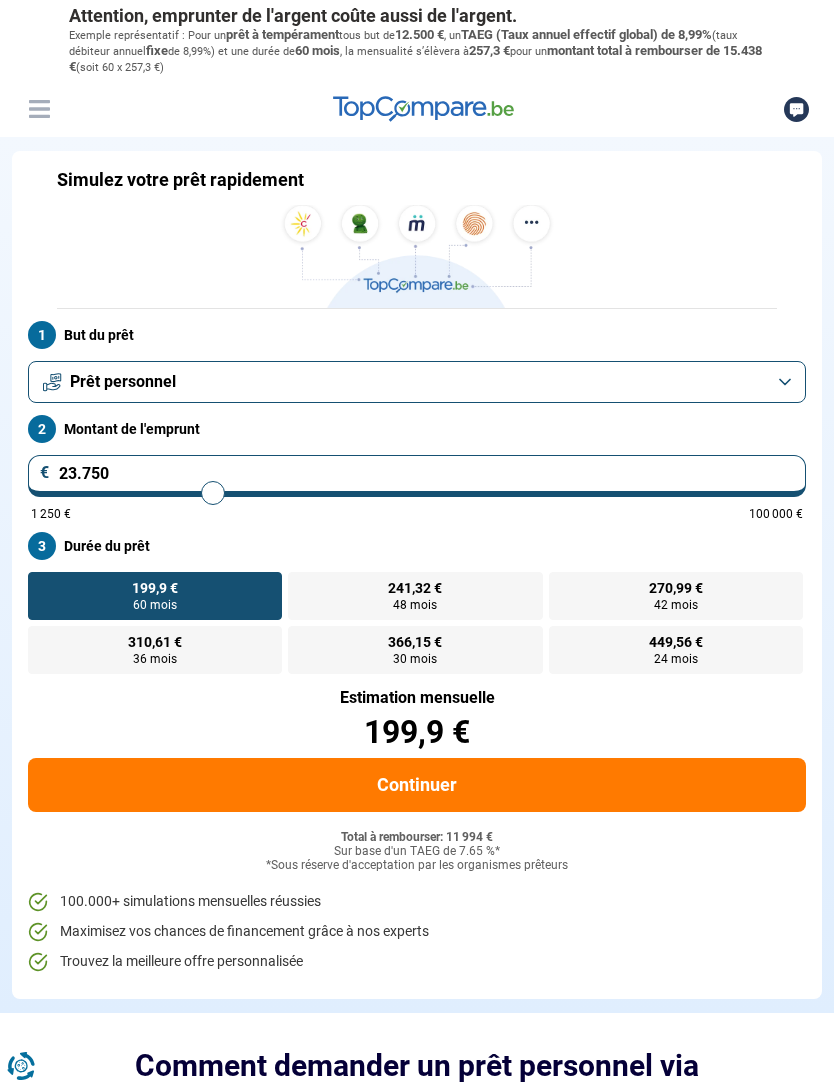type on "24.250" 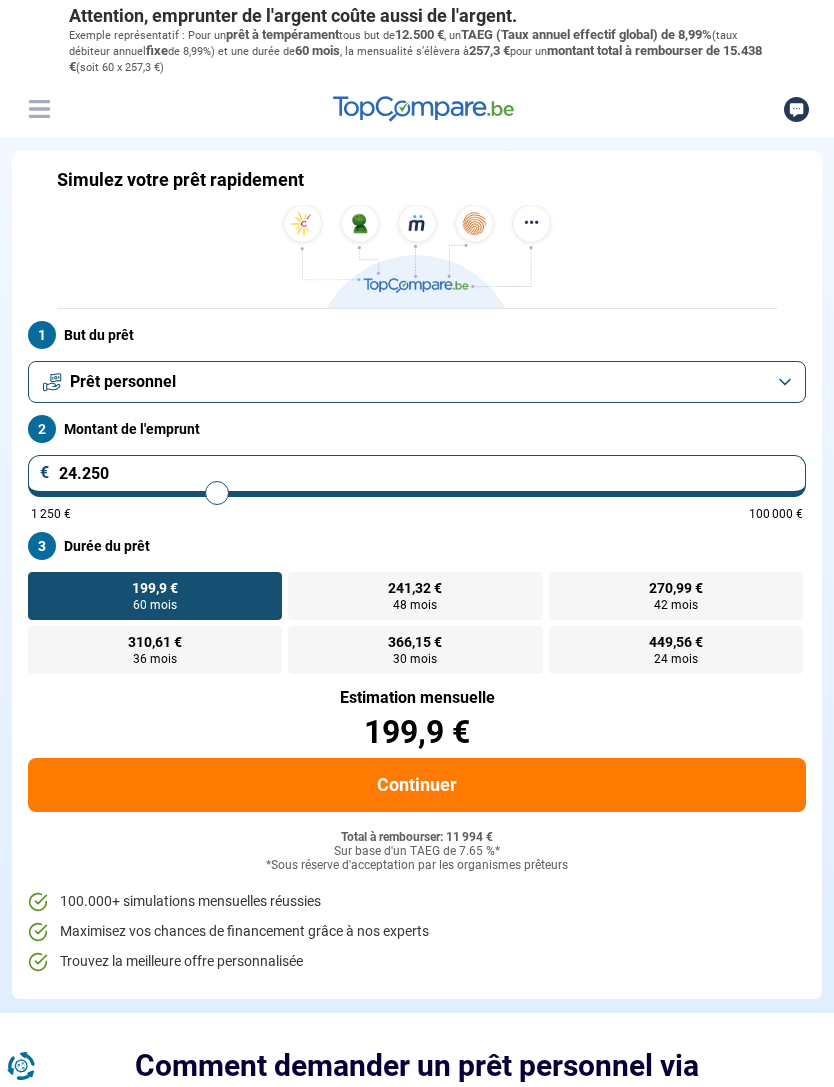 type on "24.500" 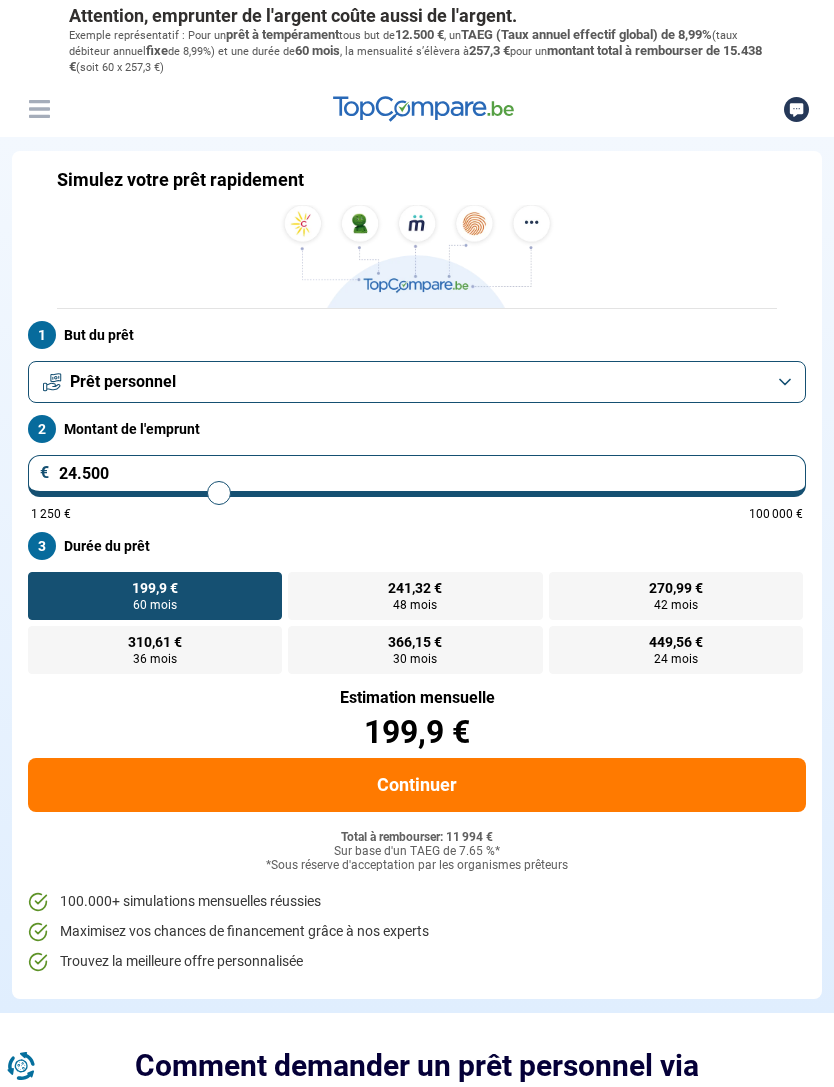 type on "24.750" 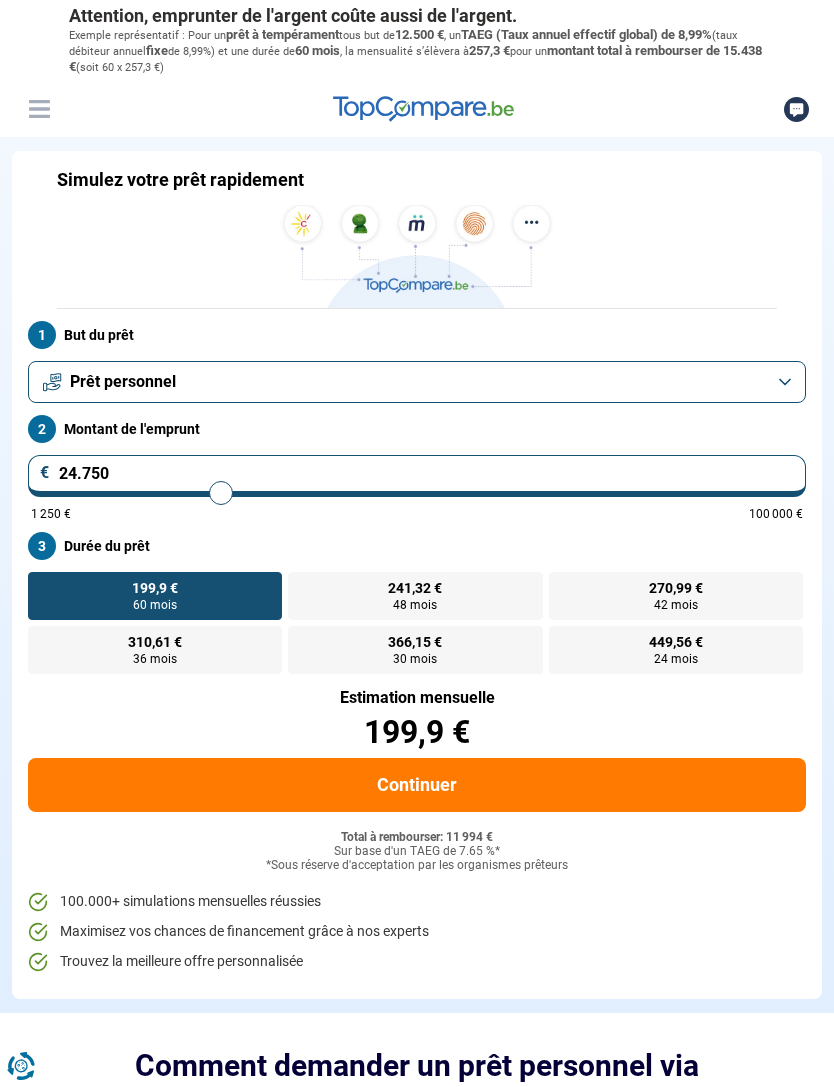 type on "25.000" 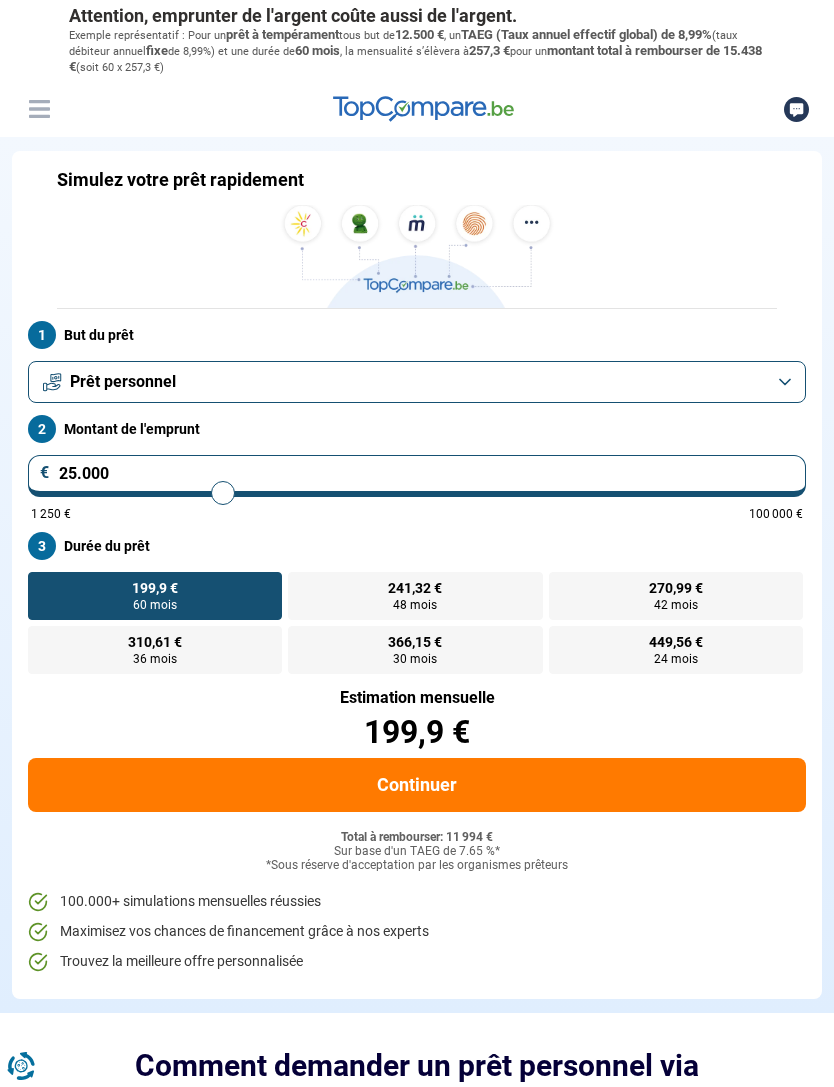 type on "25.500" 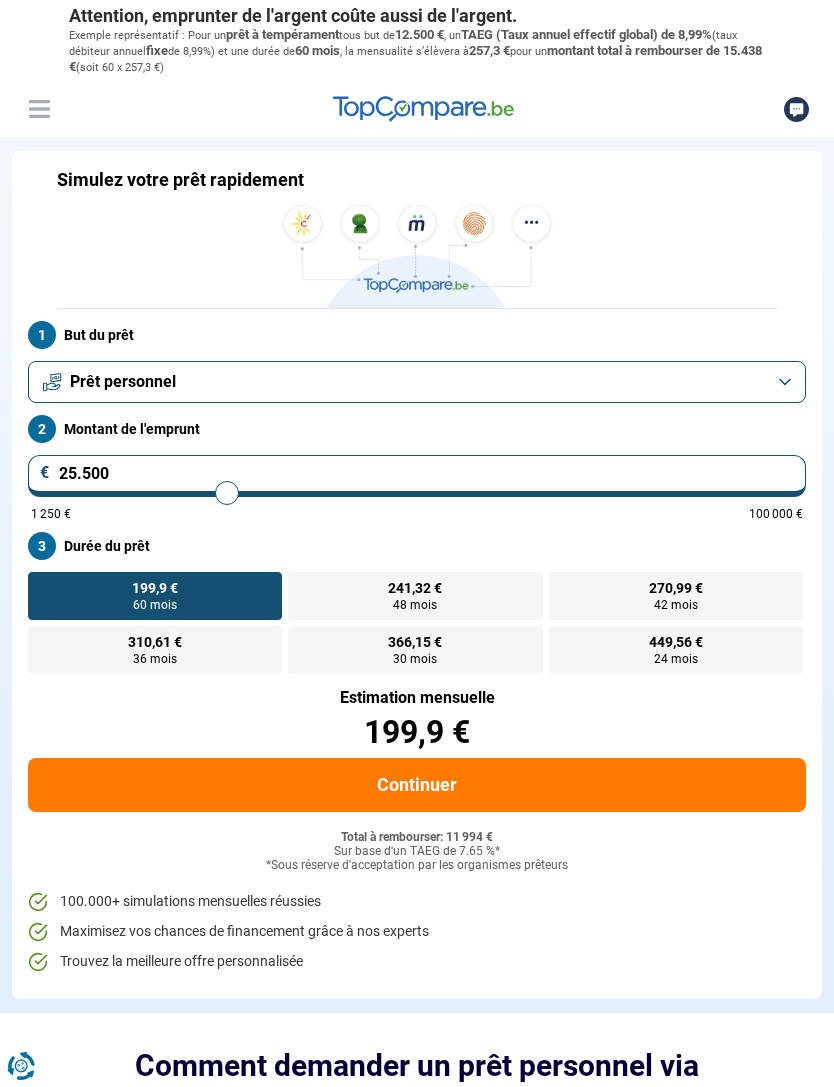 type on "25.750" 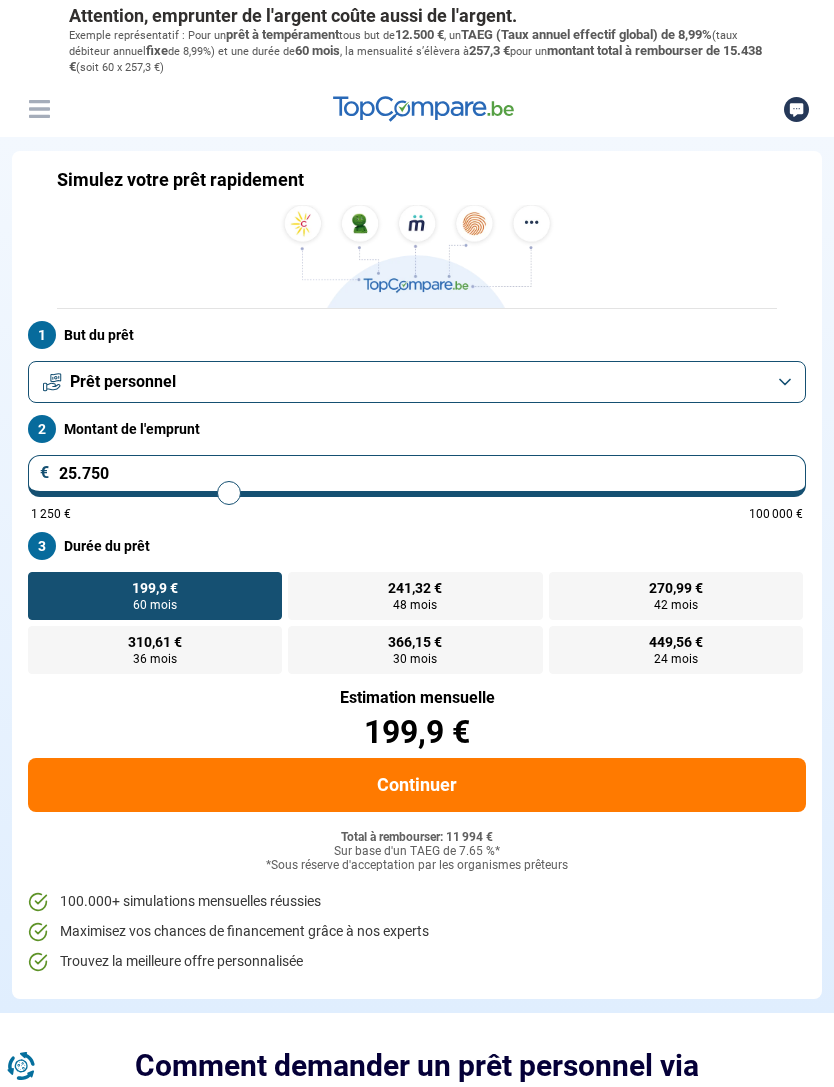 type on "26.000" 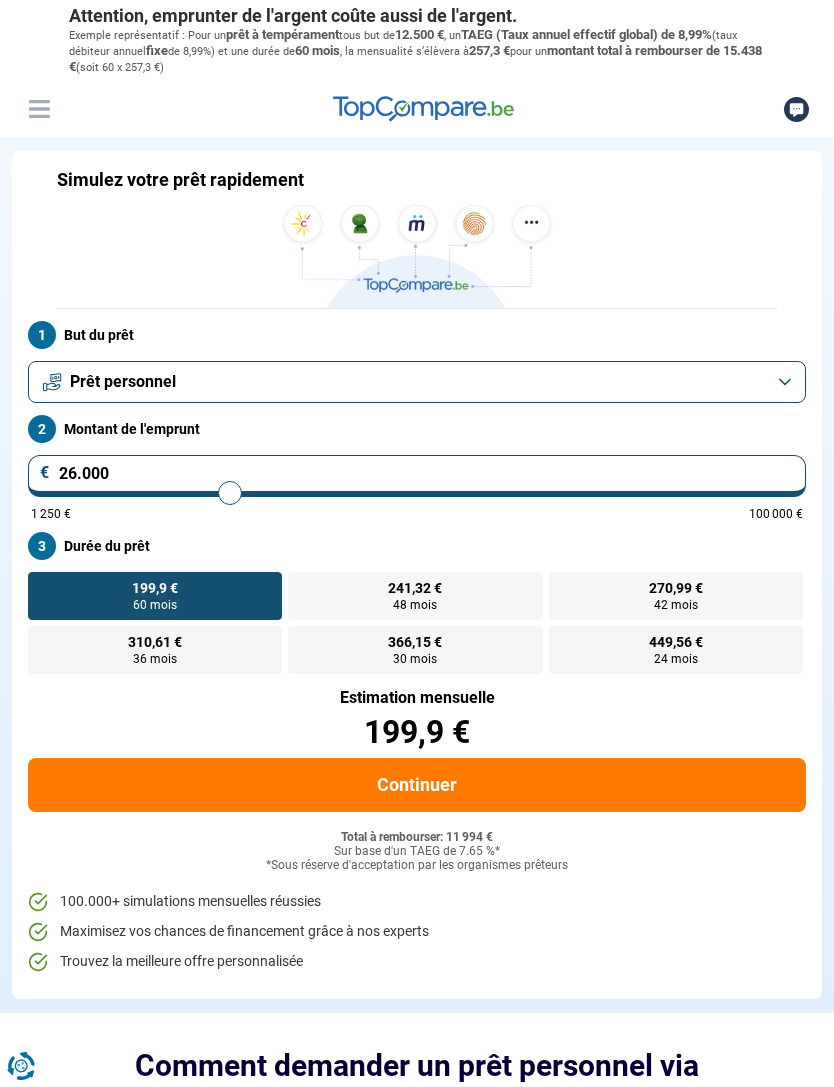 type on "26.500" 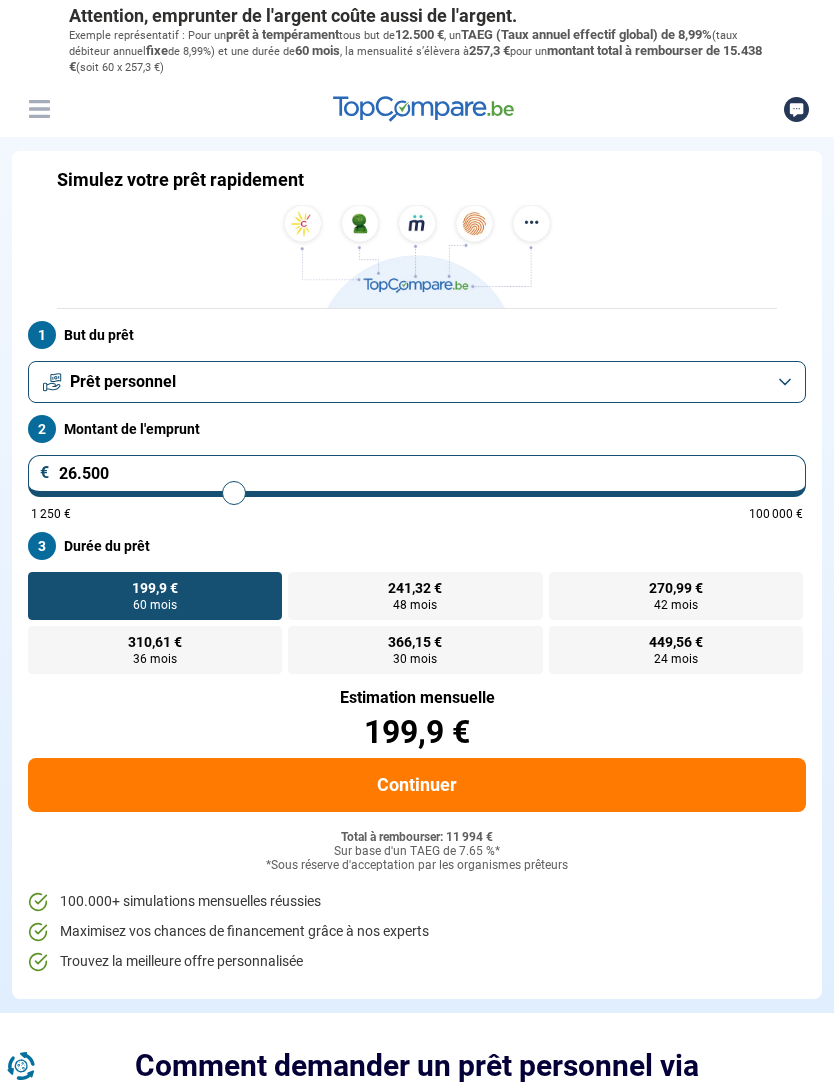 type on "26.750" 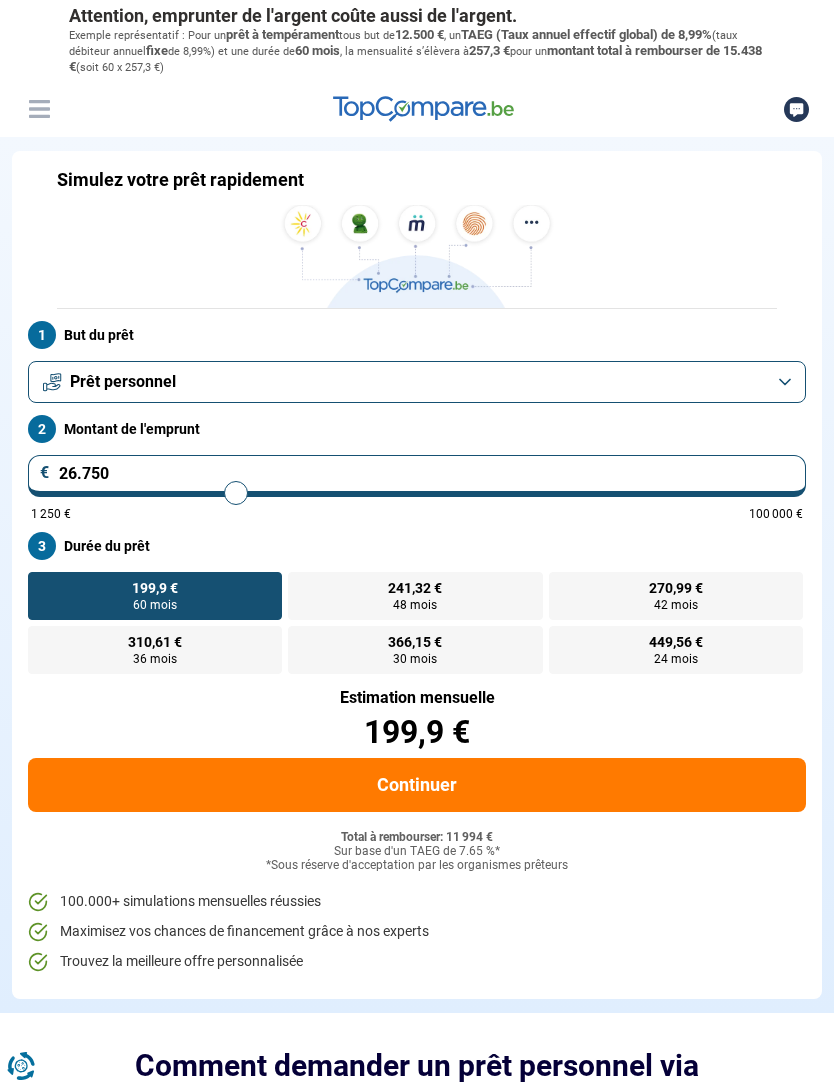 type on "27.250" 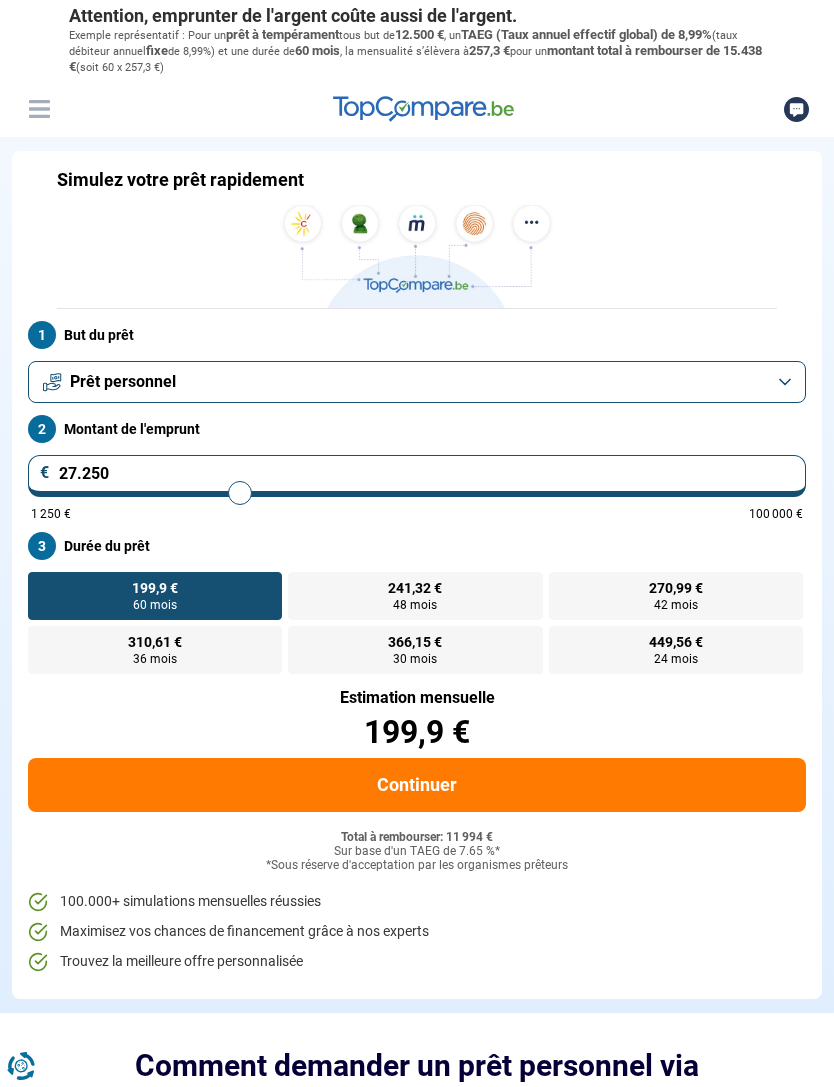type on "27.500" 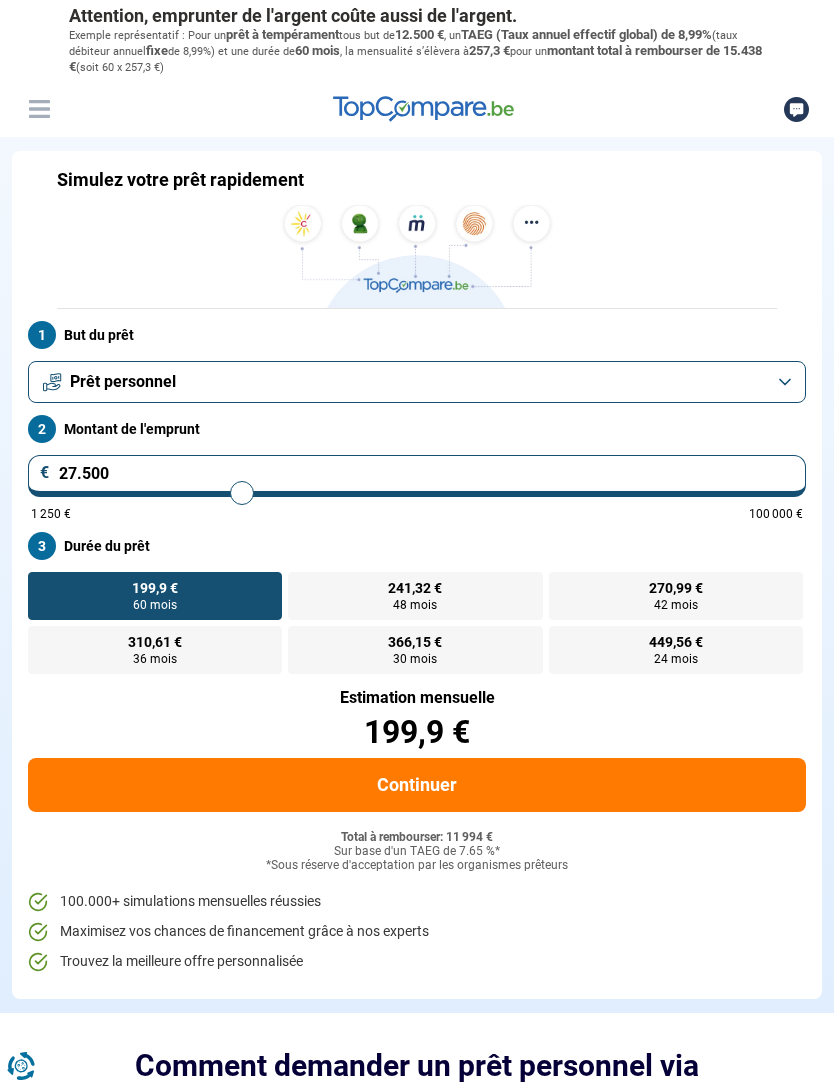 type on "28.000" 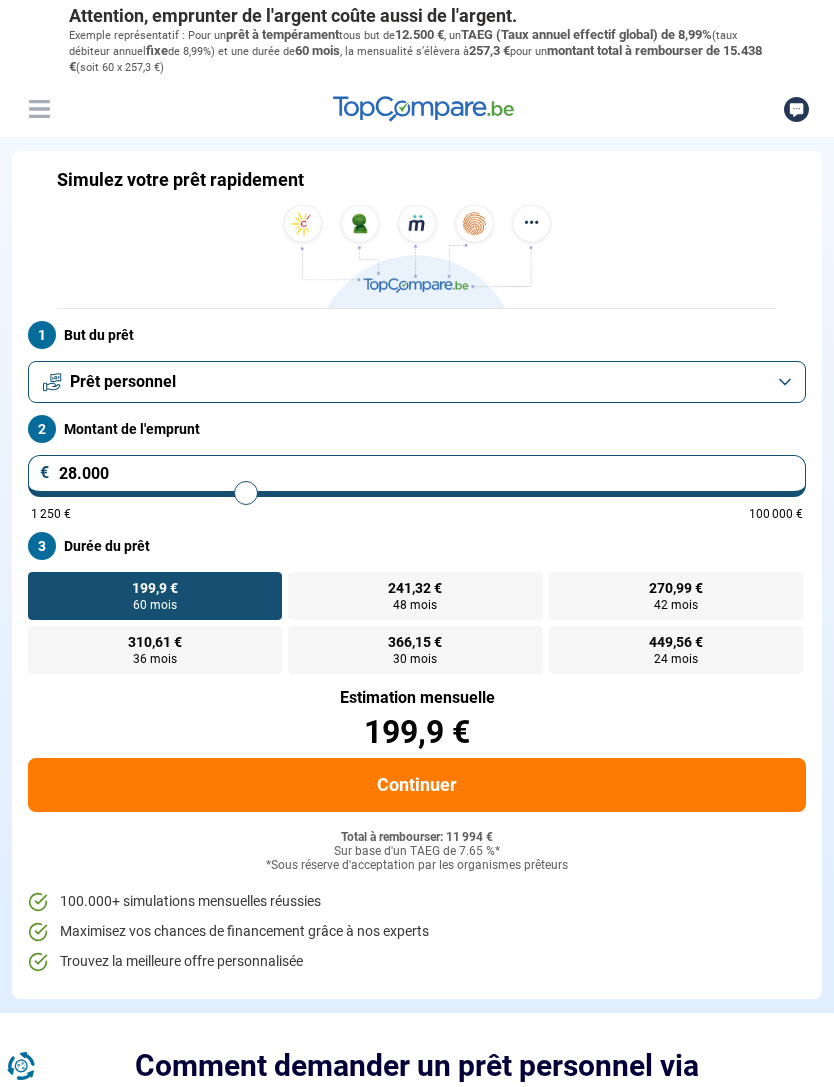 type on "28.250" 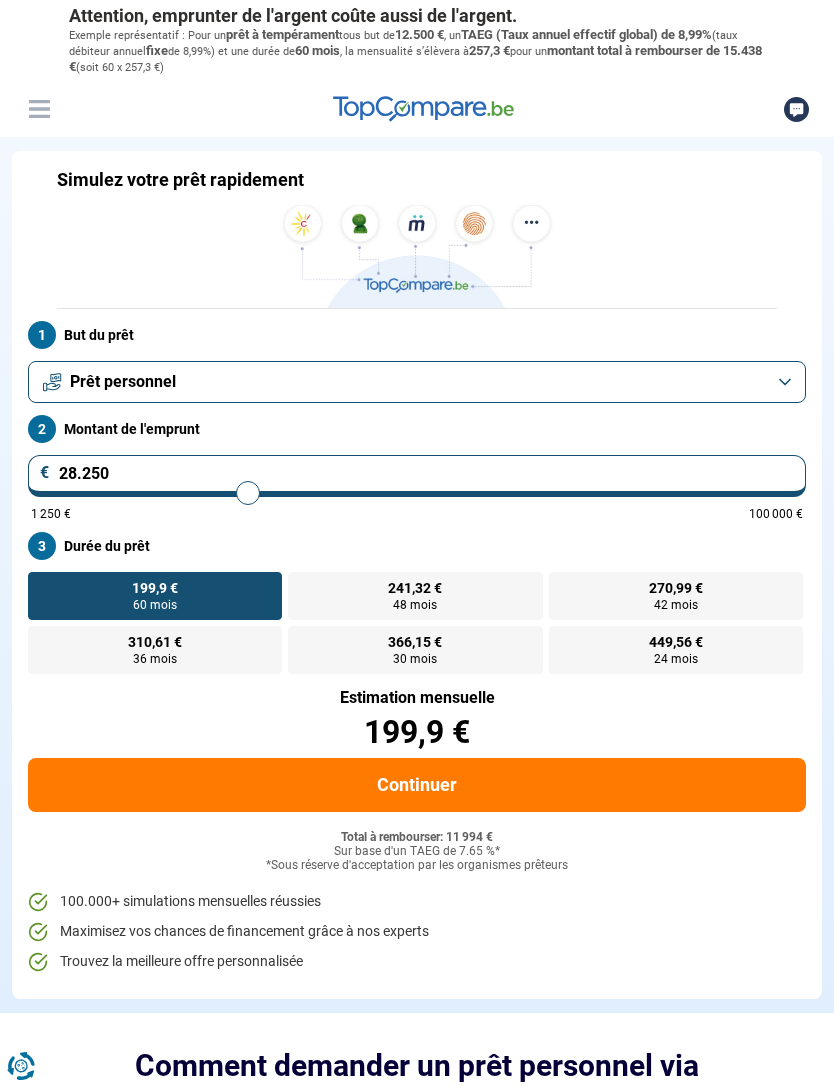 type on "29.000" 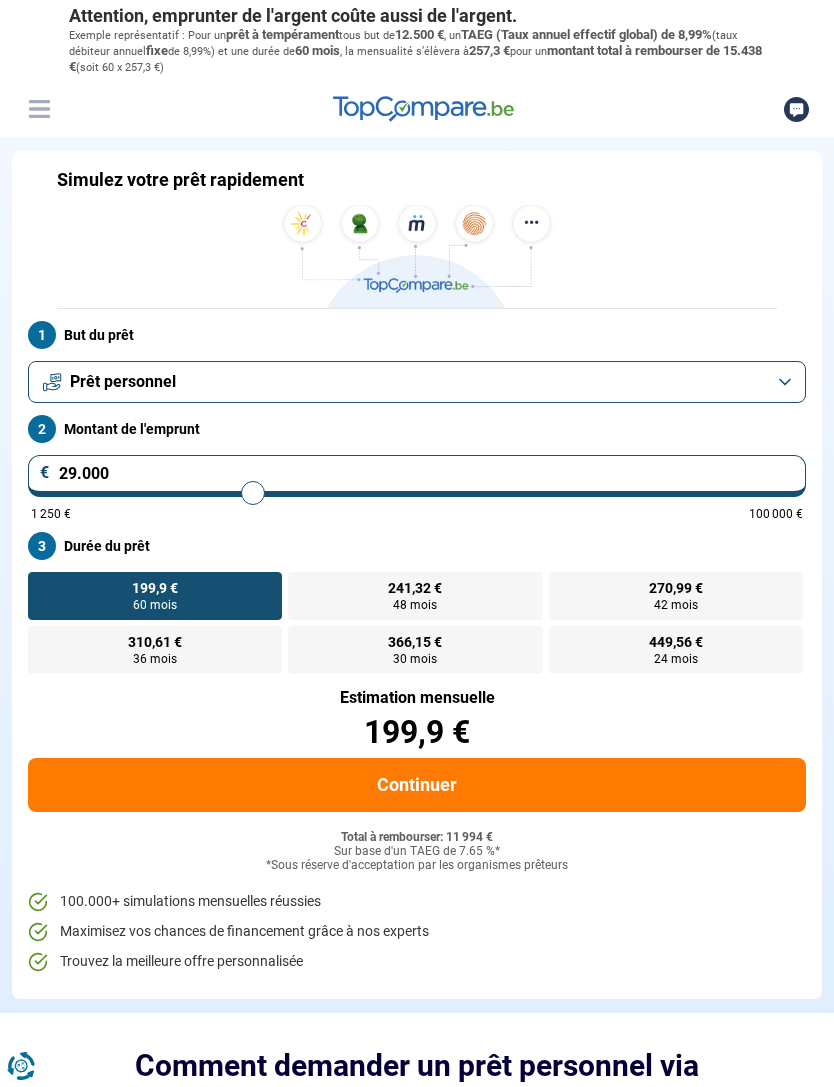type on "29.500" 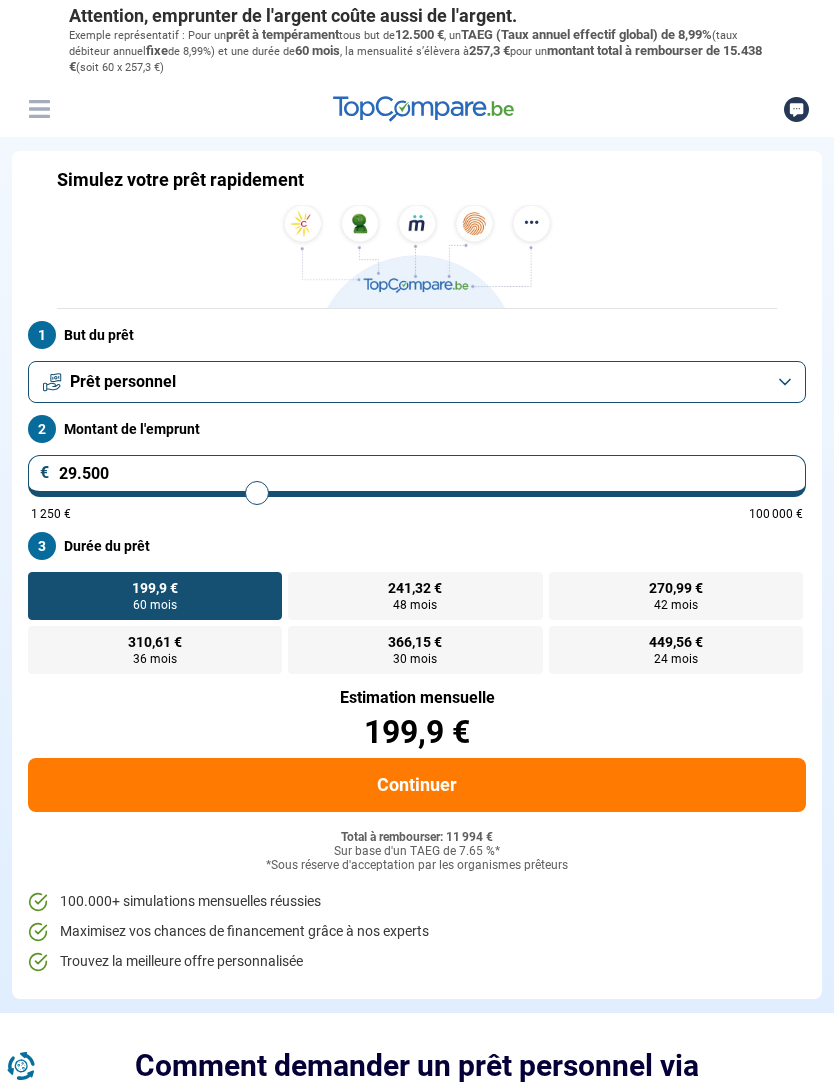 type on "30.000" 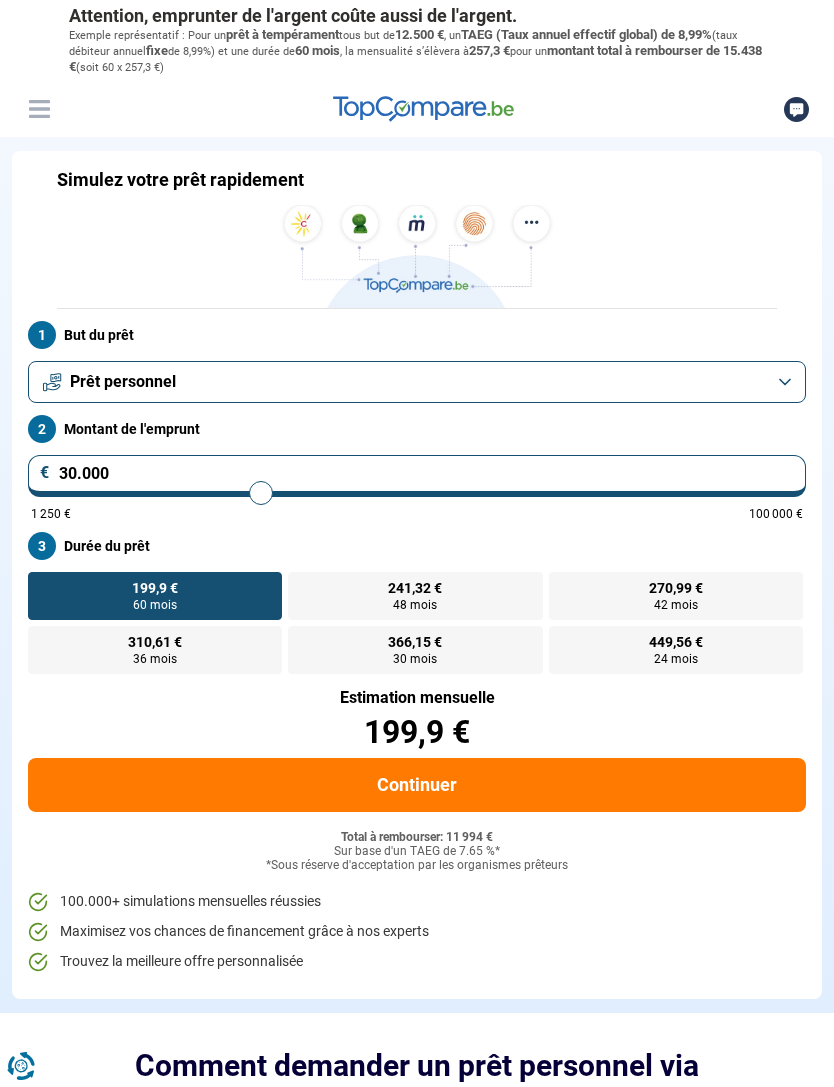 type on "30.500" 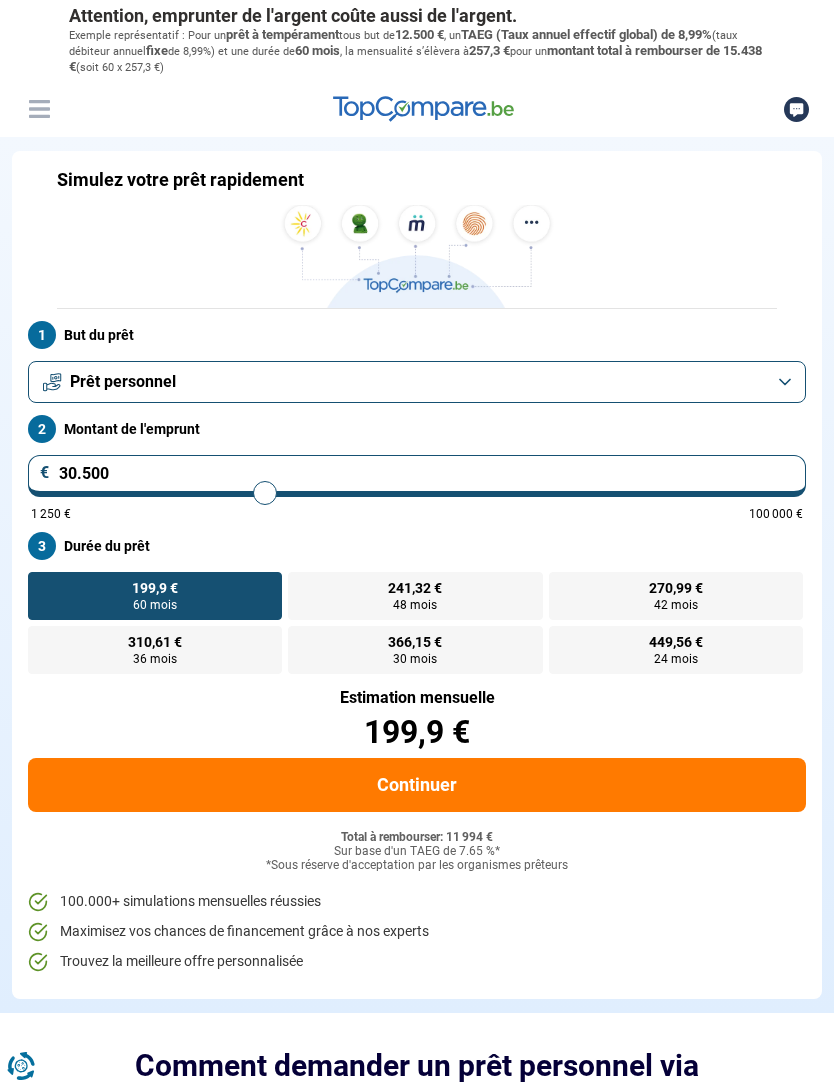 type on "30.750" 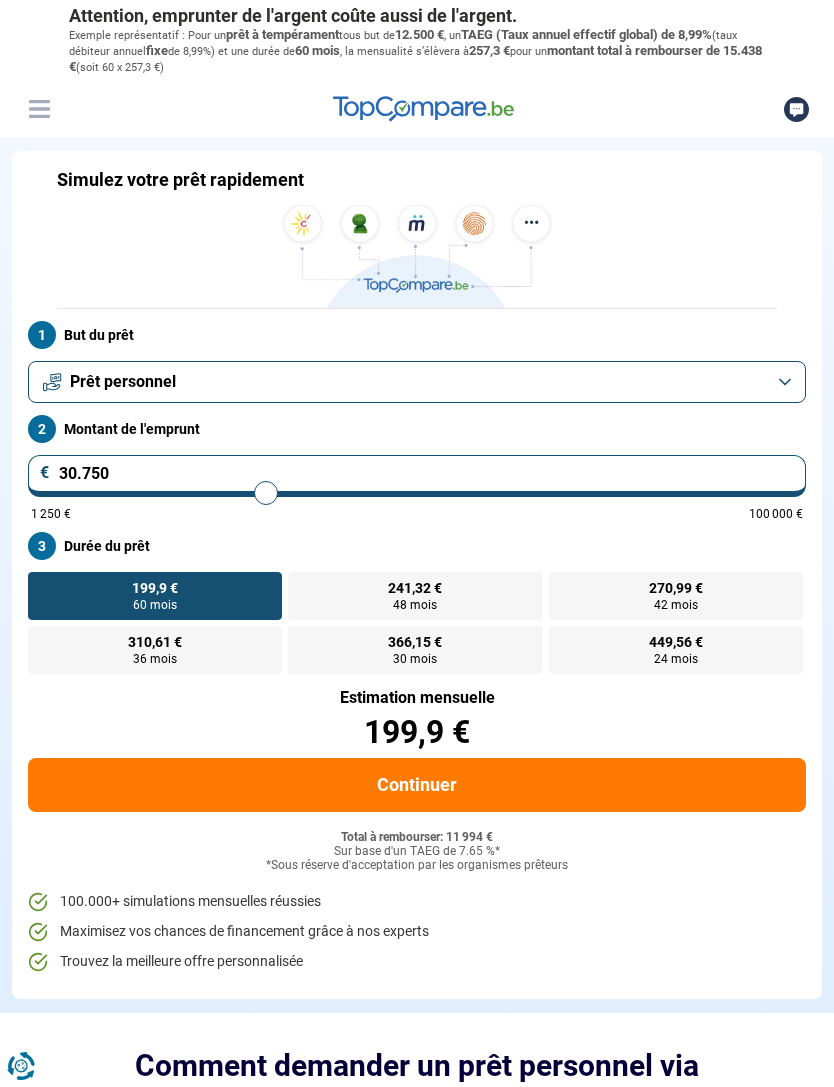 type on "31.500" 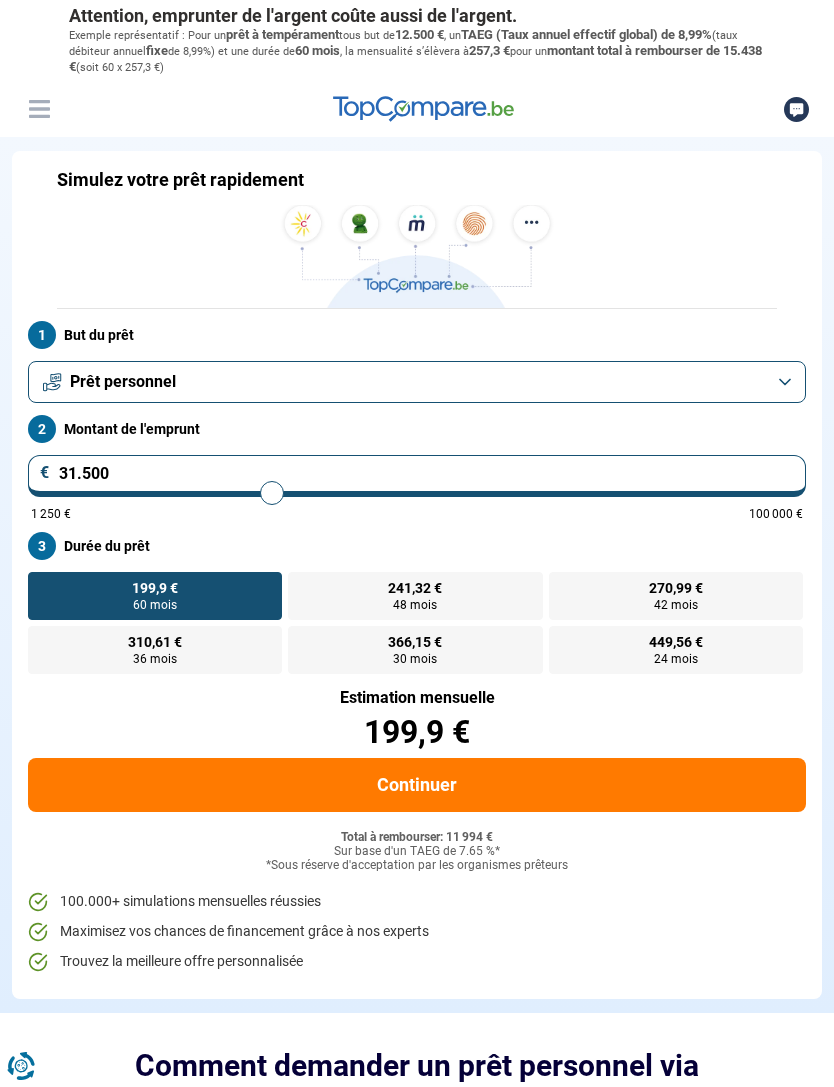 type on "32.000" 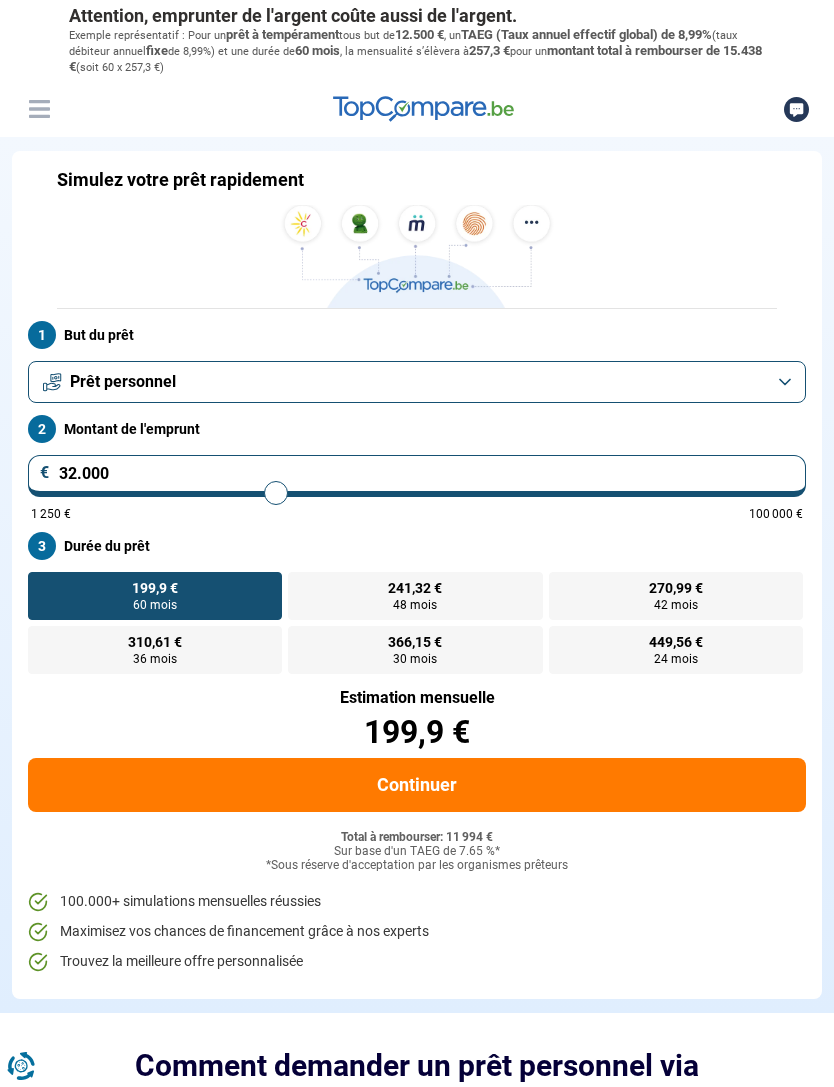 type on "32.250" 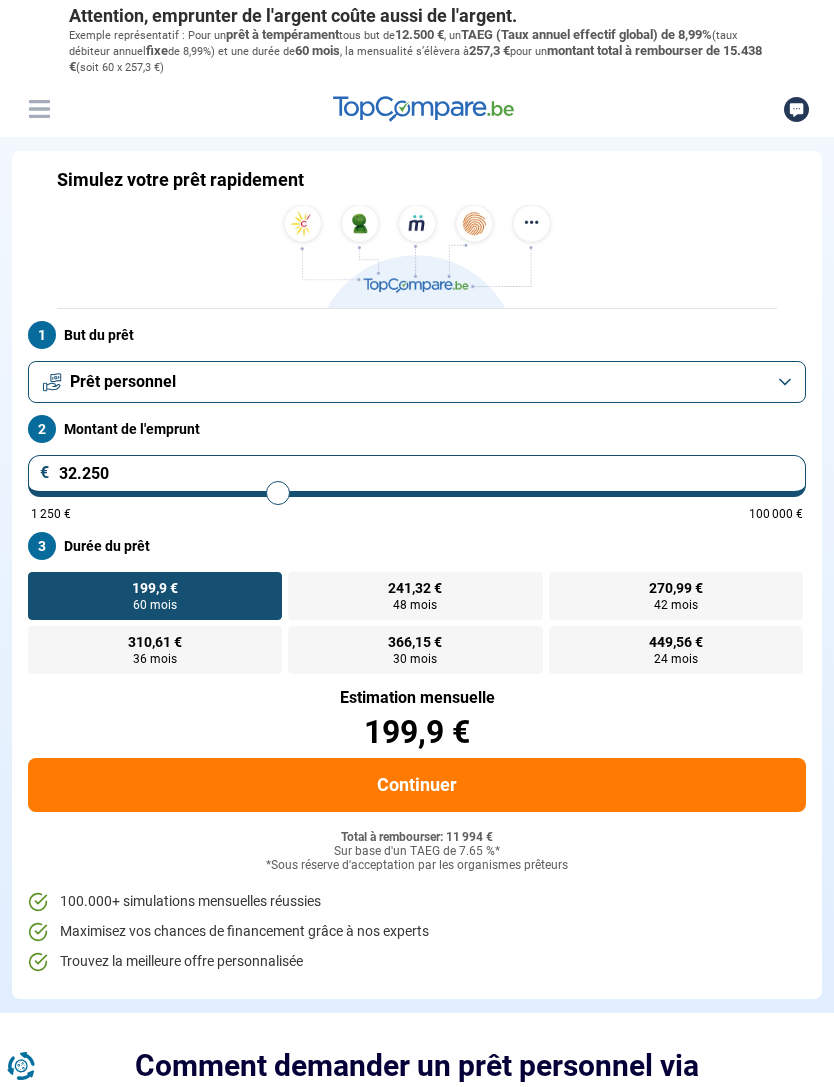type on "32.500" 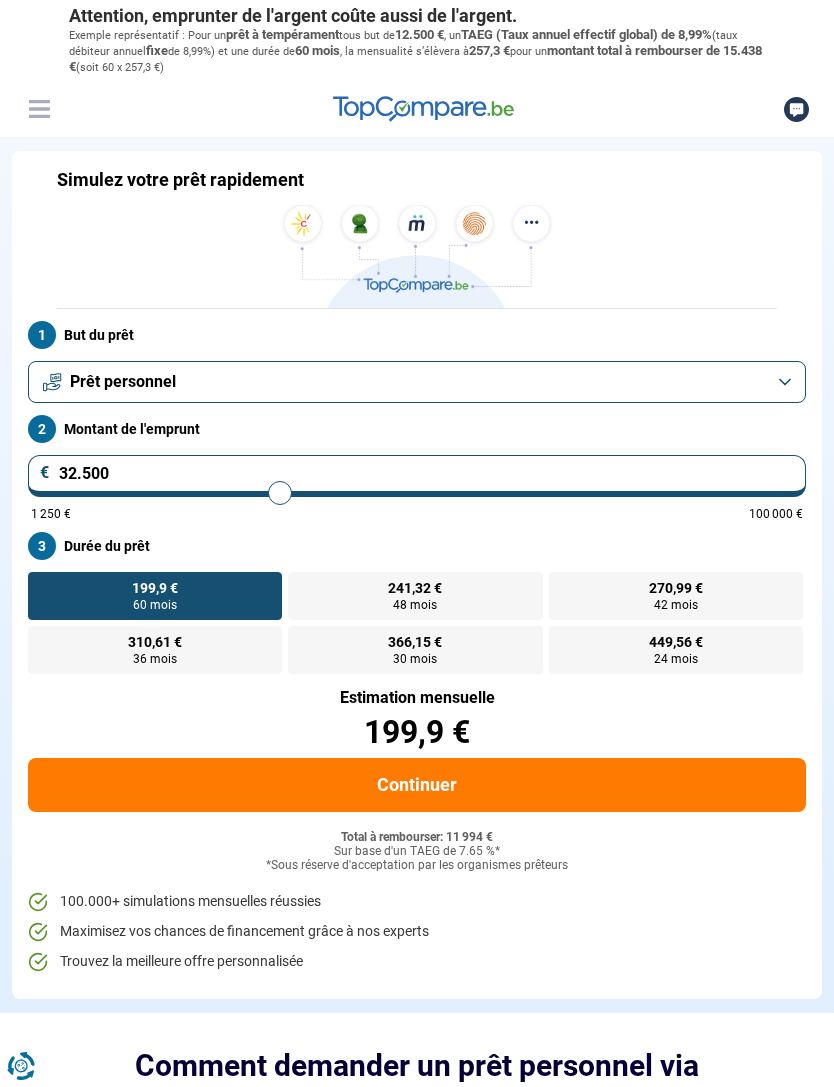 type on "33.000" 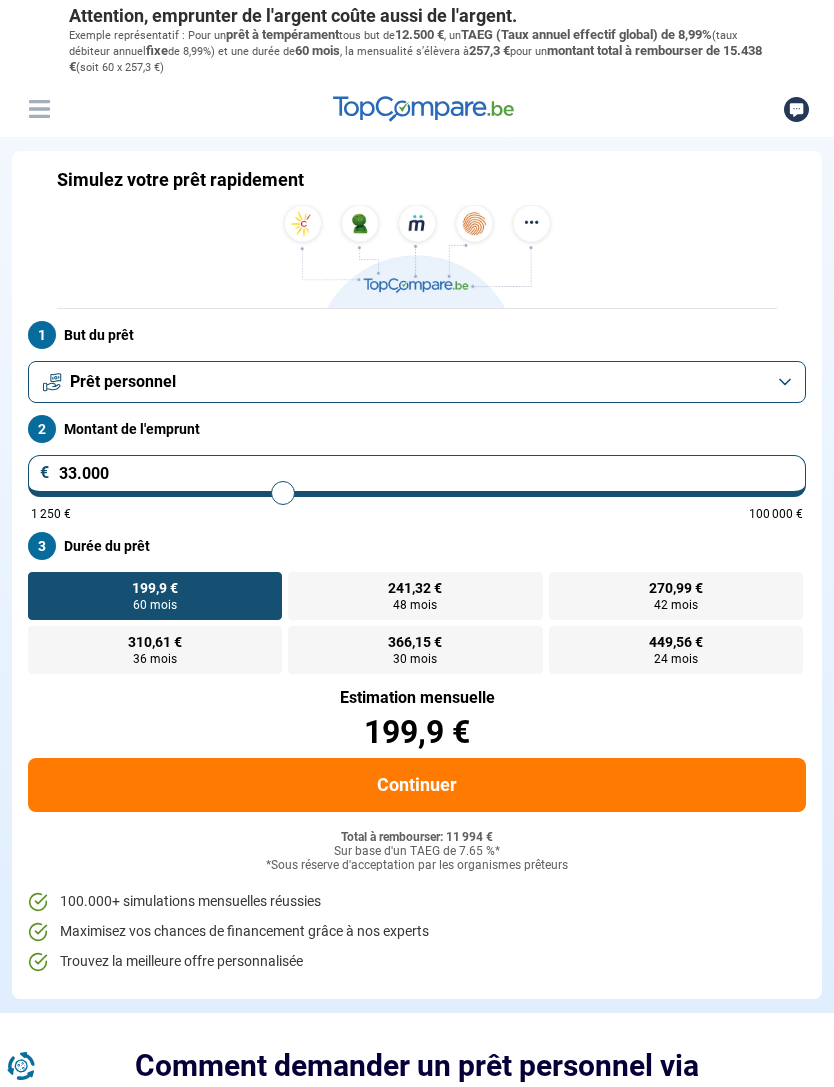 type on "33.250" 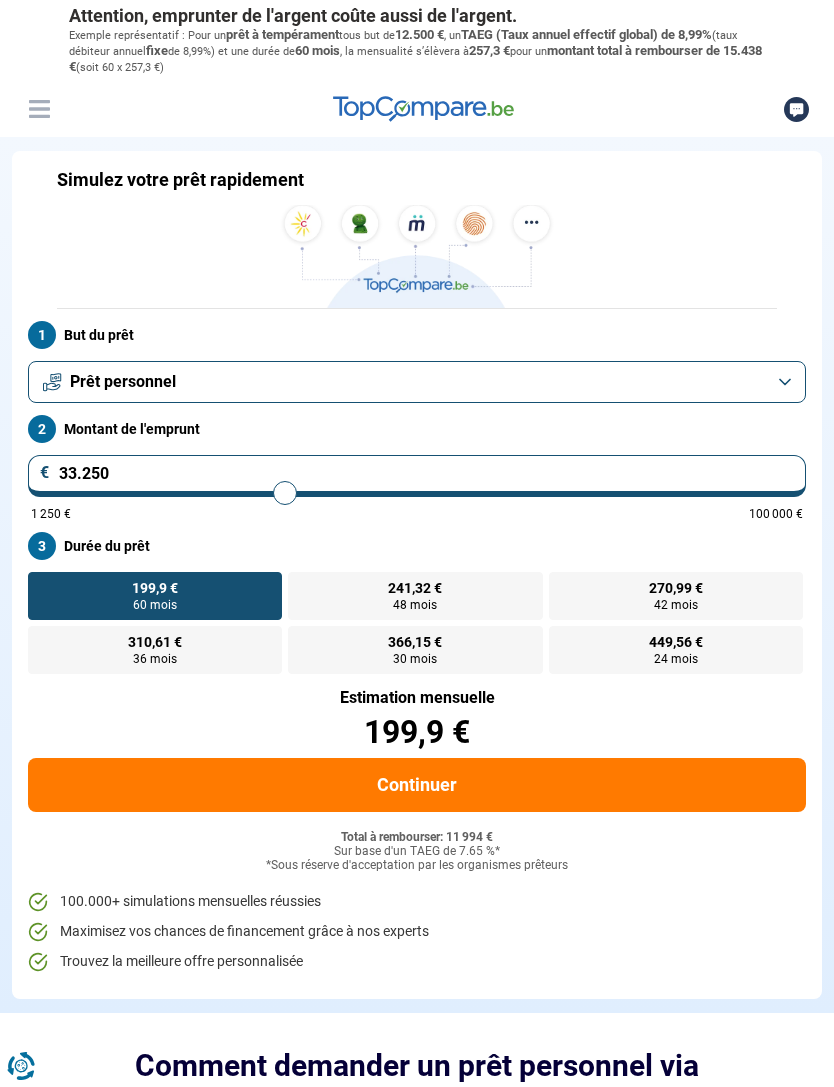 type on "33.500" 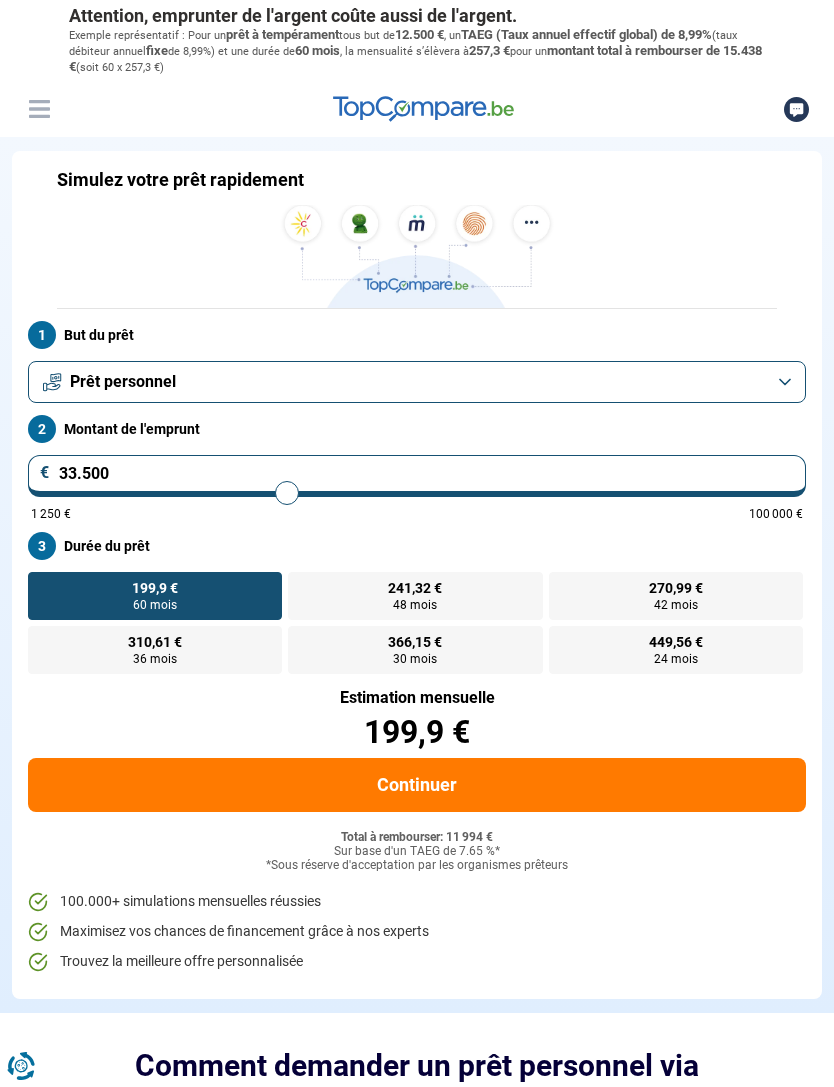 type on "33.750" 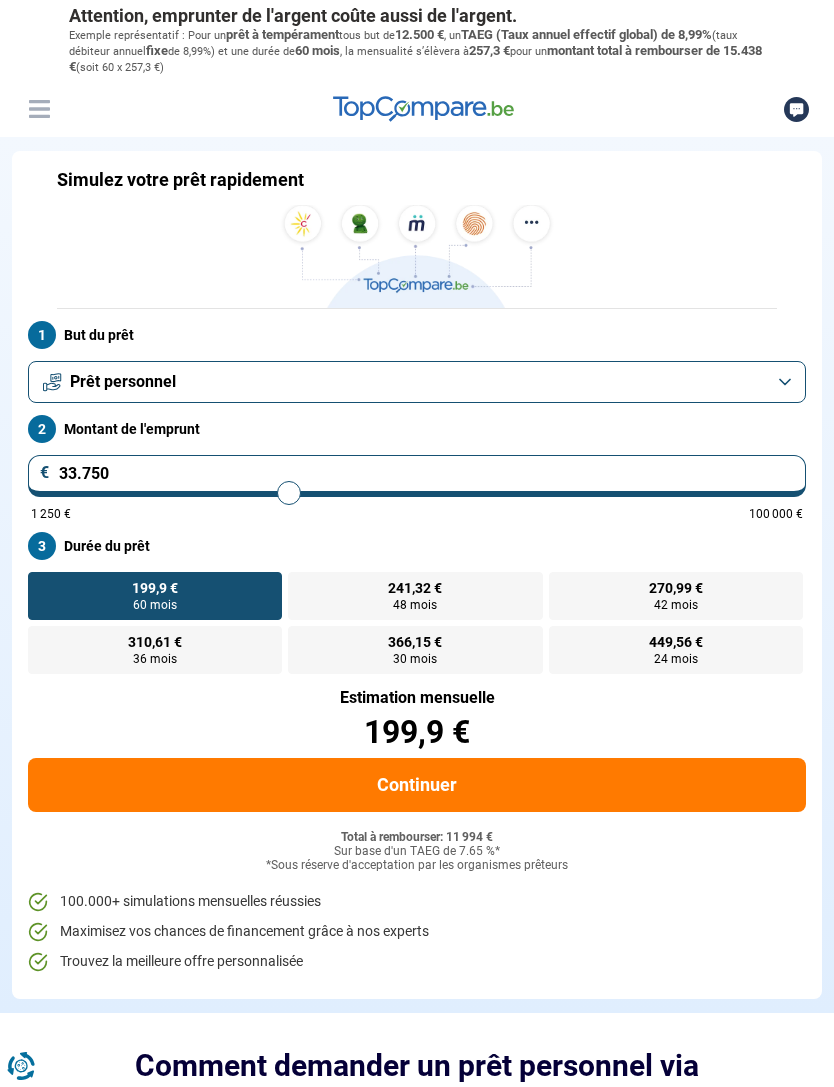 type on "34.000" 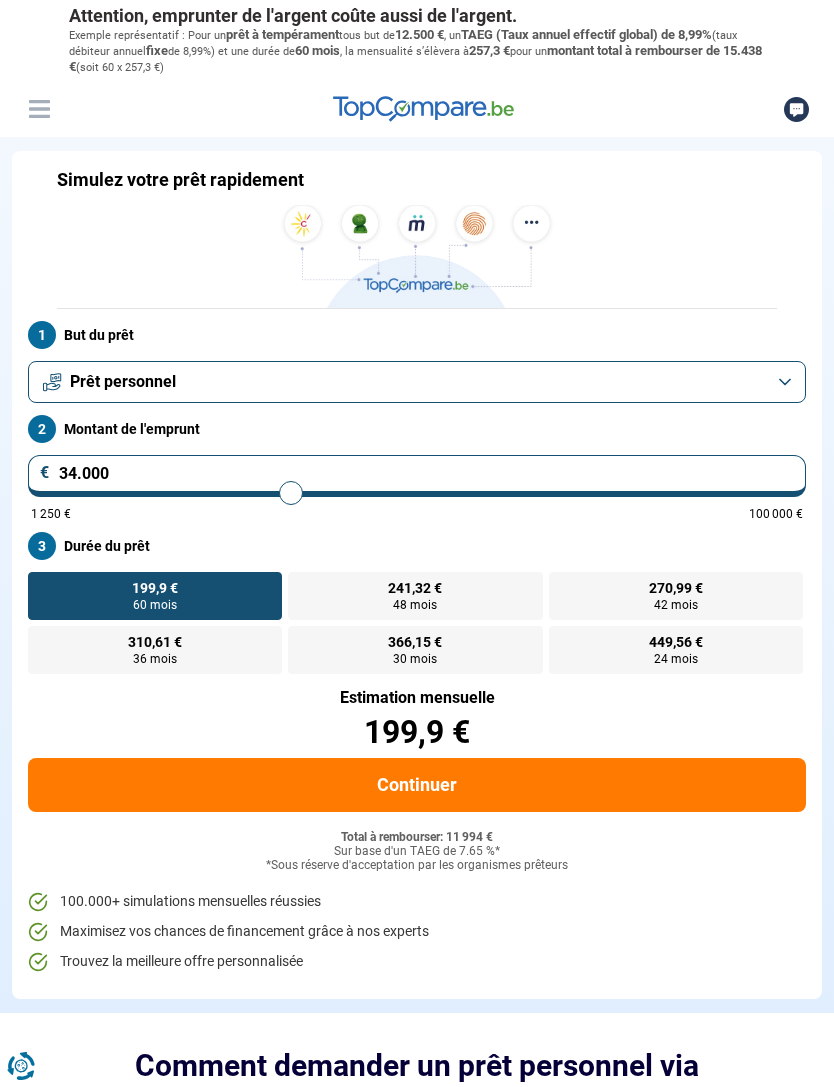 type on "34.250" 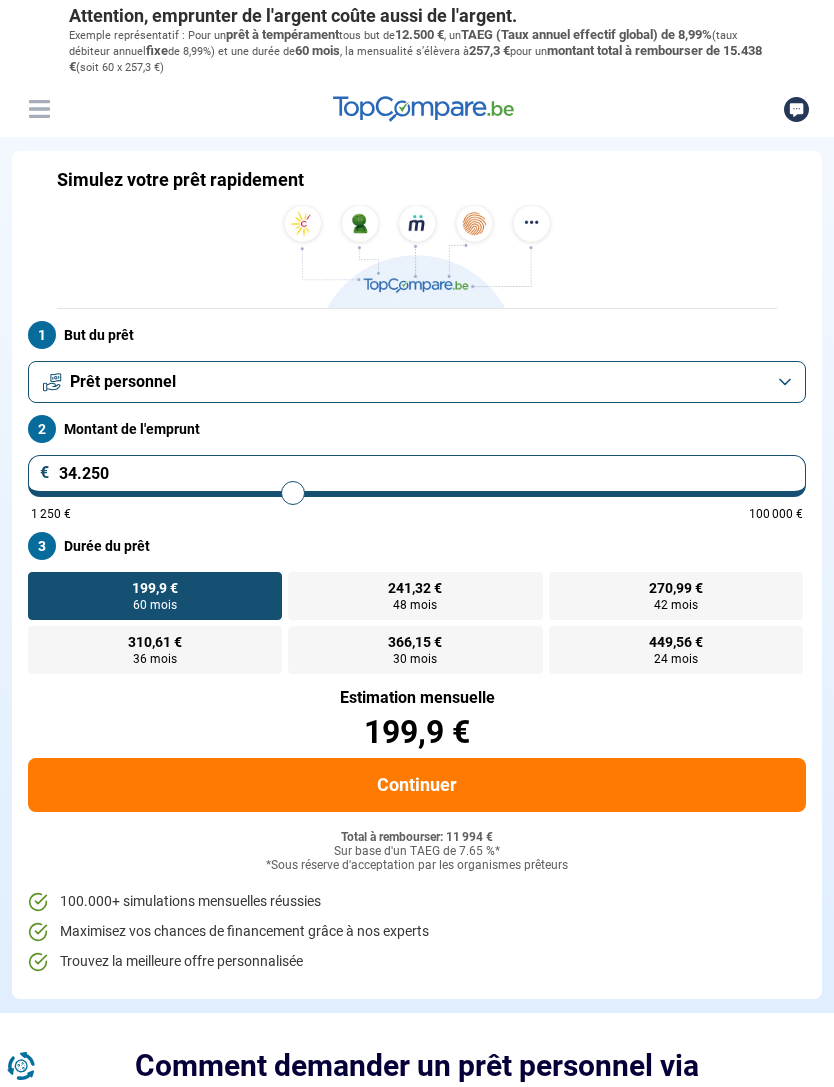 type on "34.500" 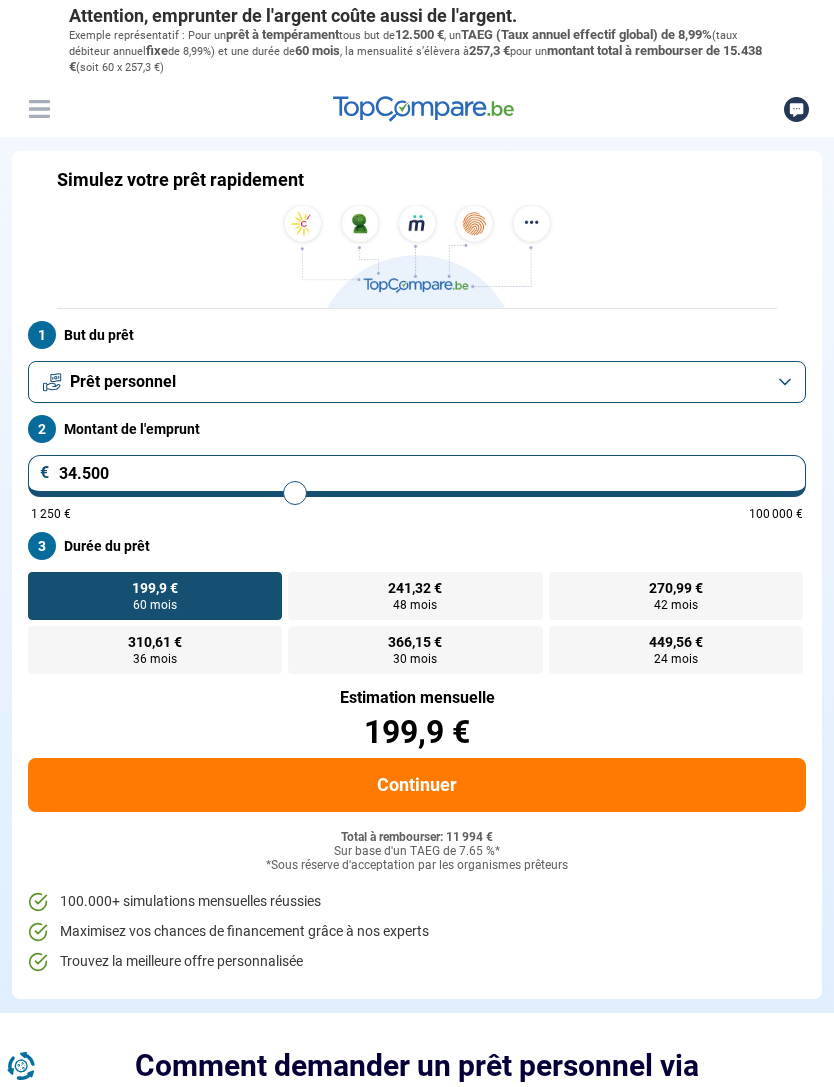 type on "34.750" 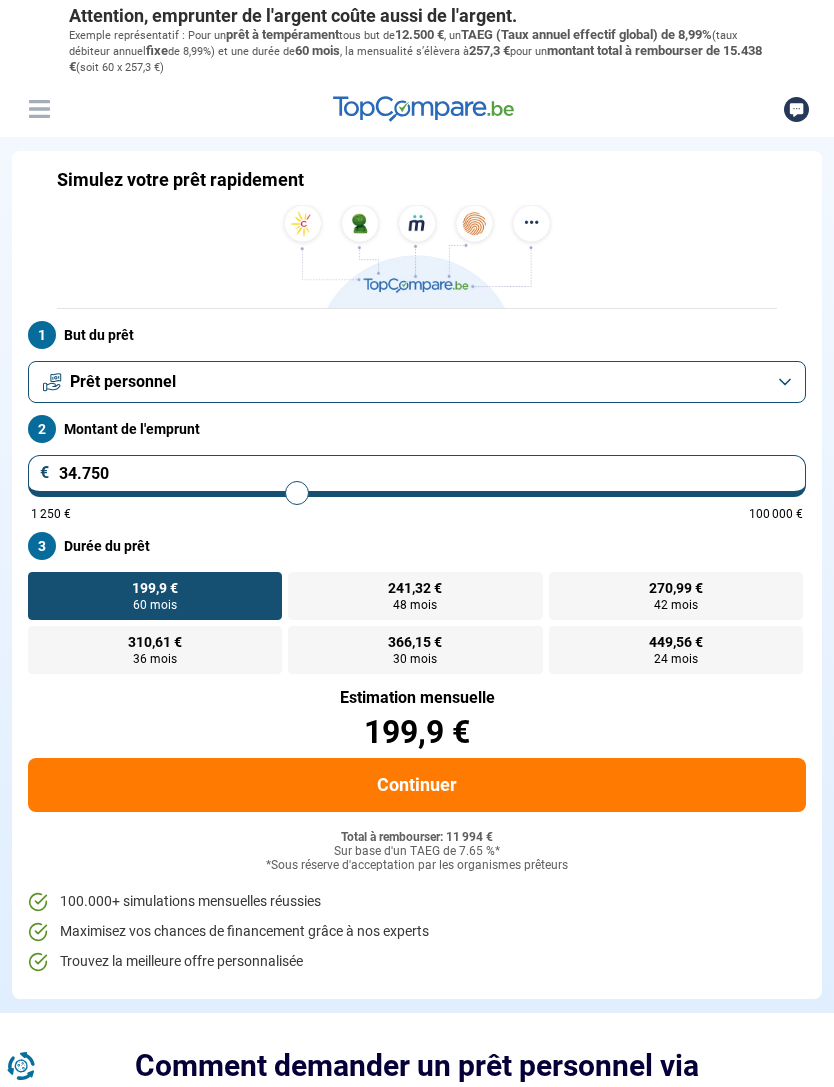 type on "35.000" 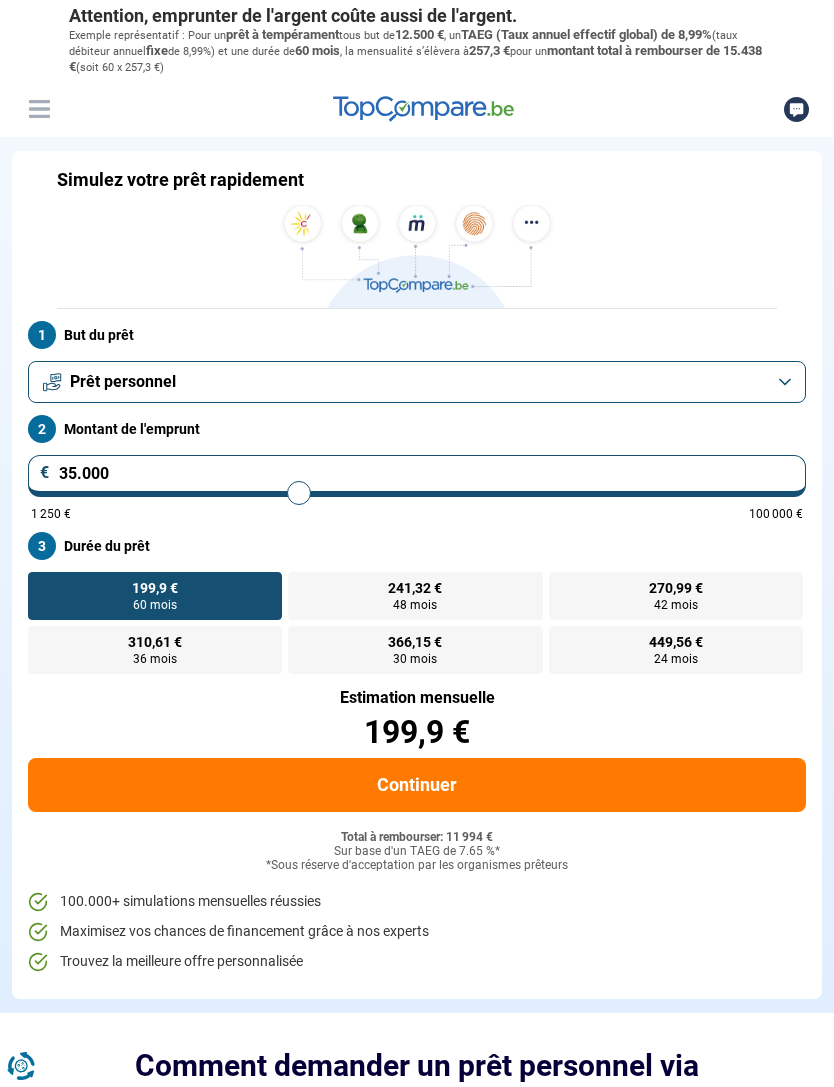 type on "35.250" 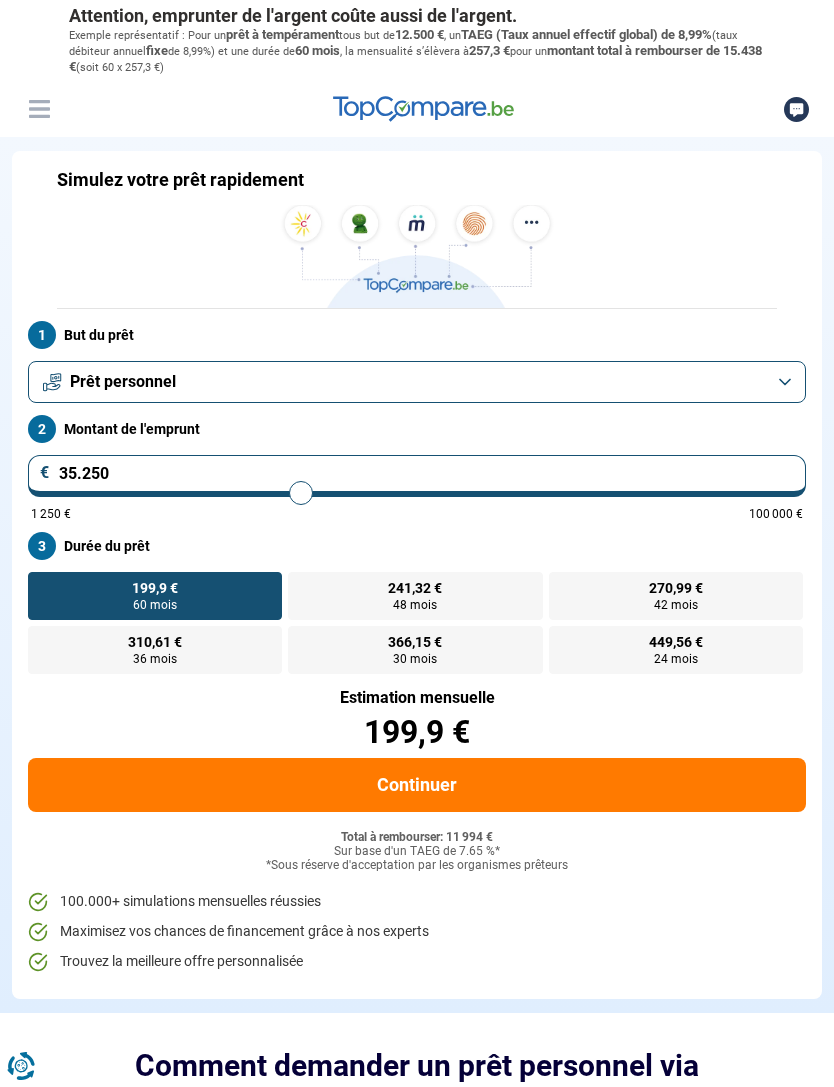 type on "35.500" 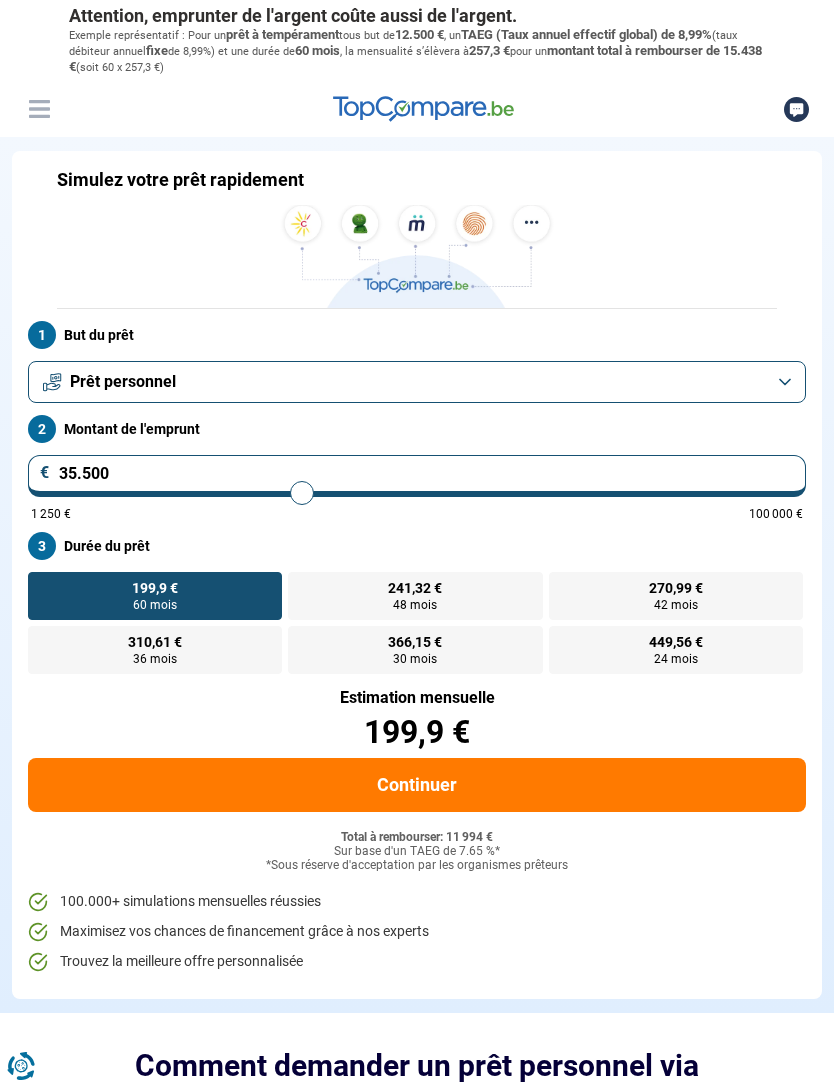 type on "35.750" 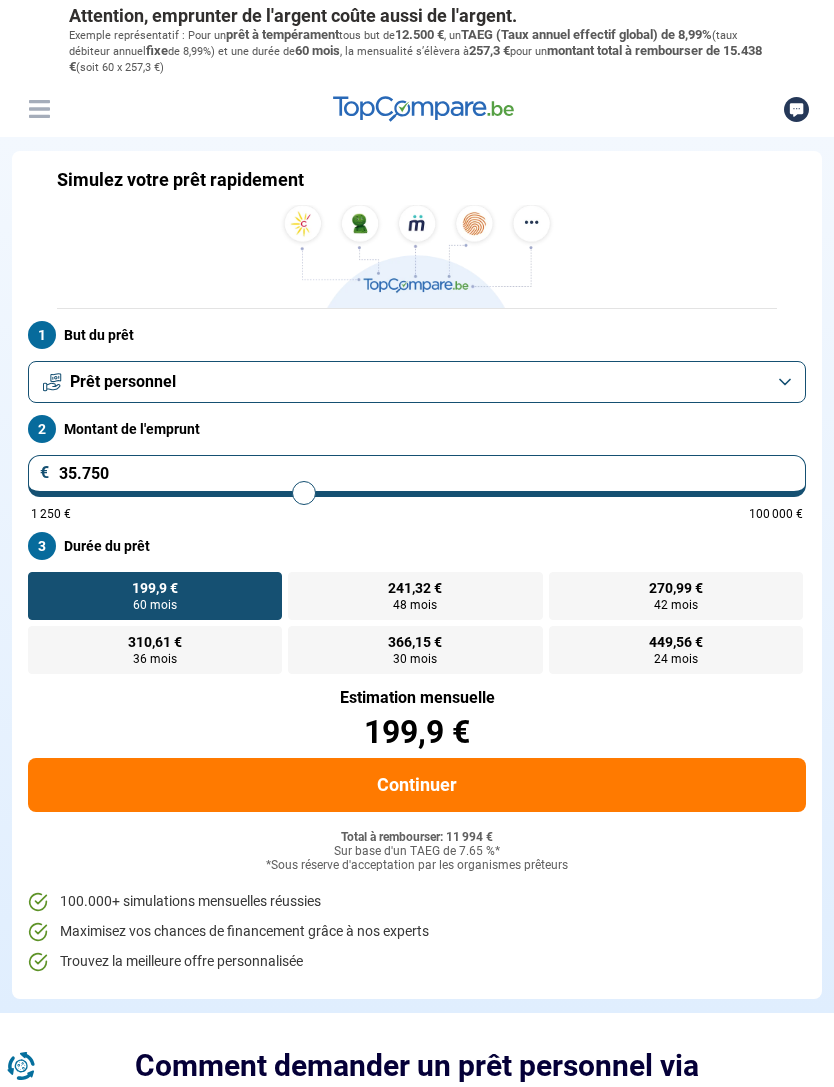 type on "36.000" 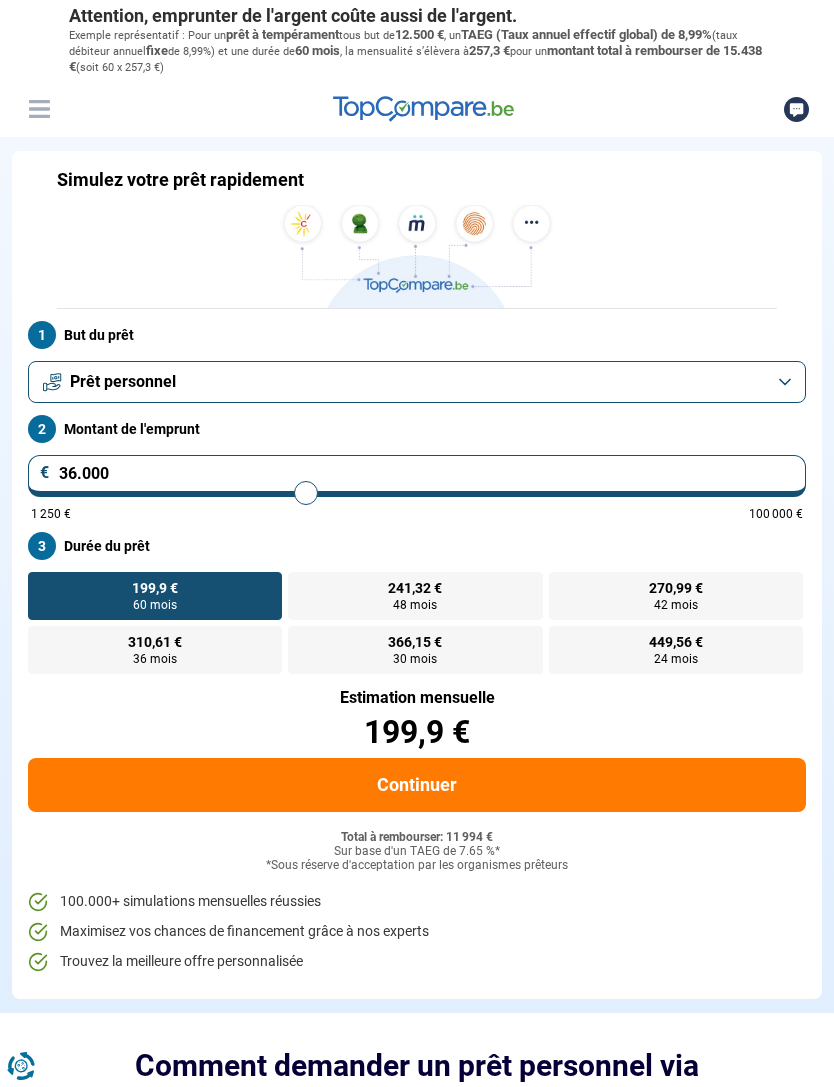 type on "36.250" 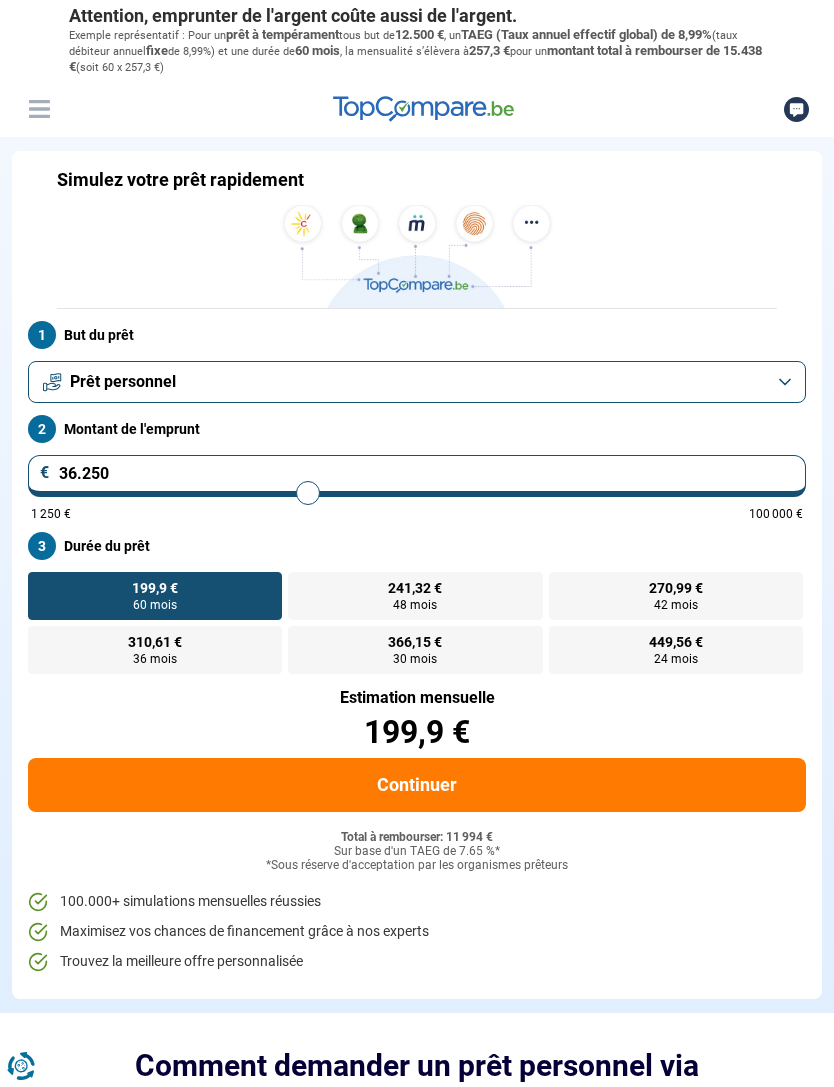 type on "36.500" 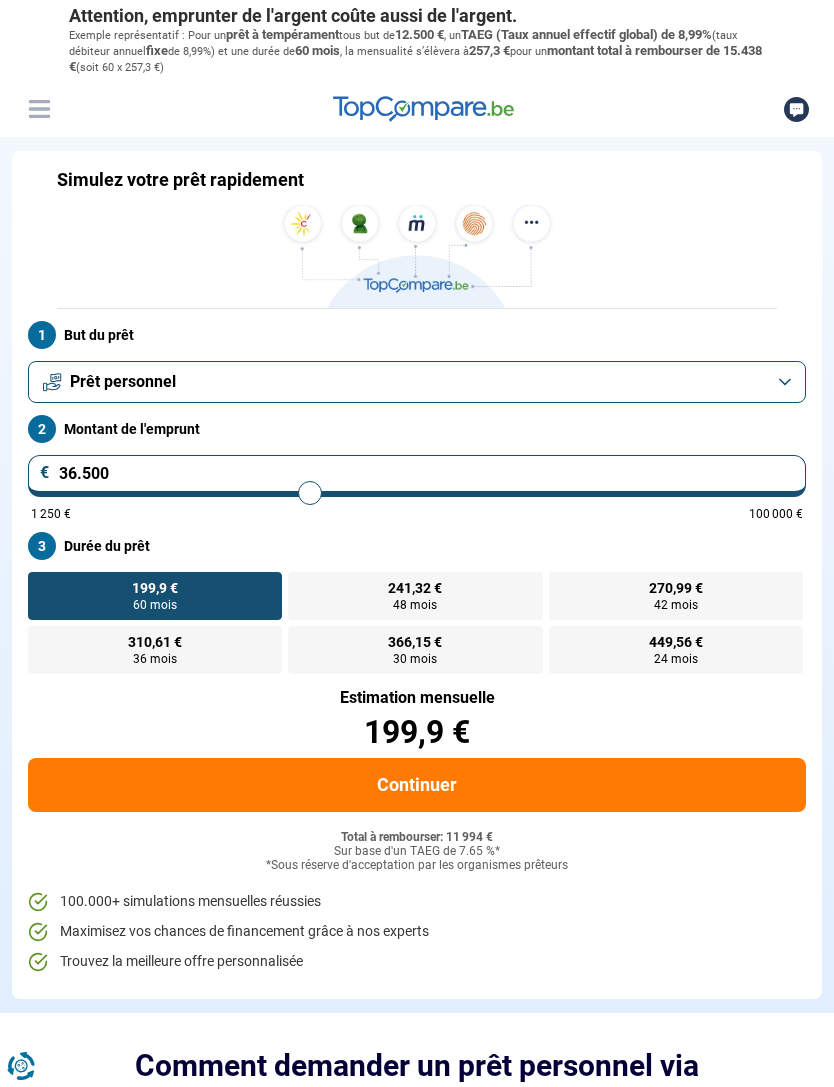 type on "36.750" 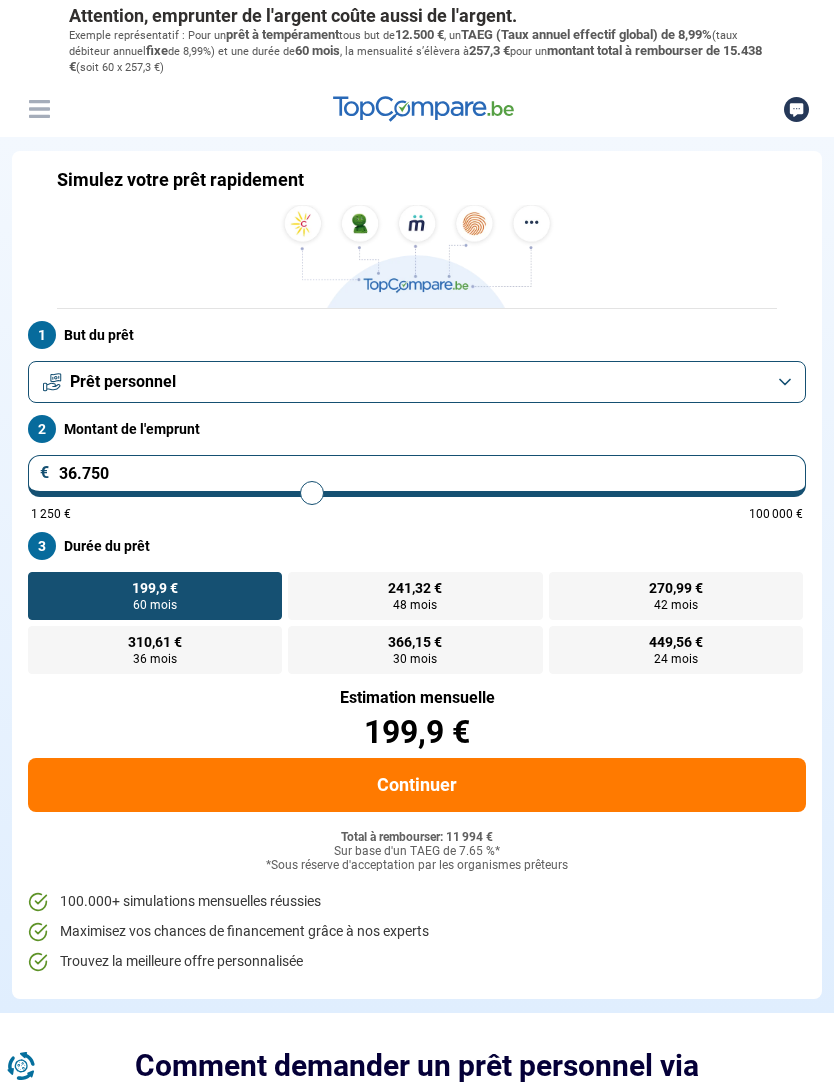 type on "37.000" 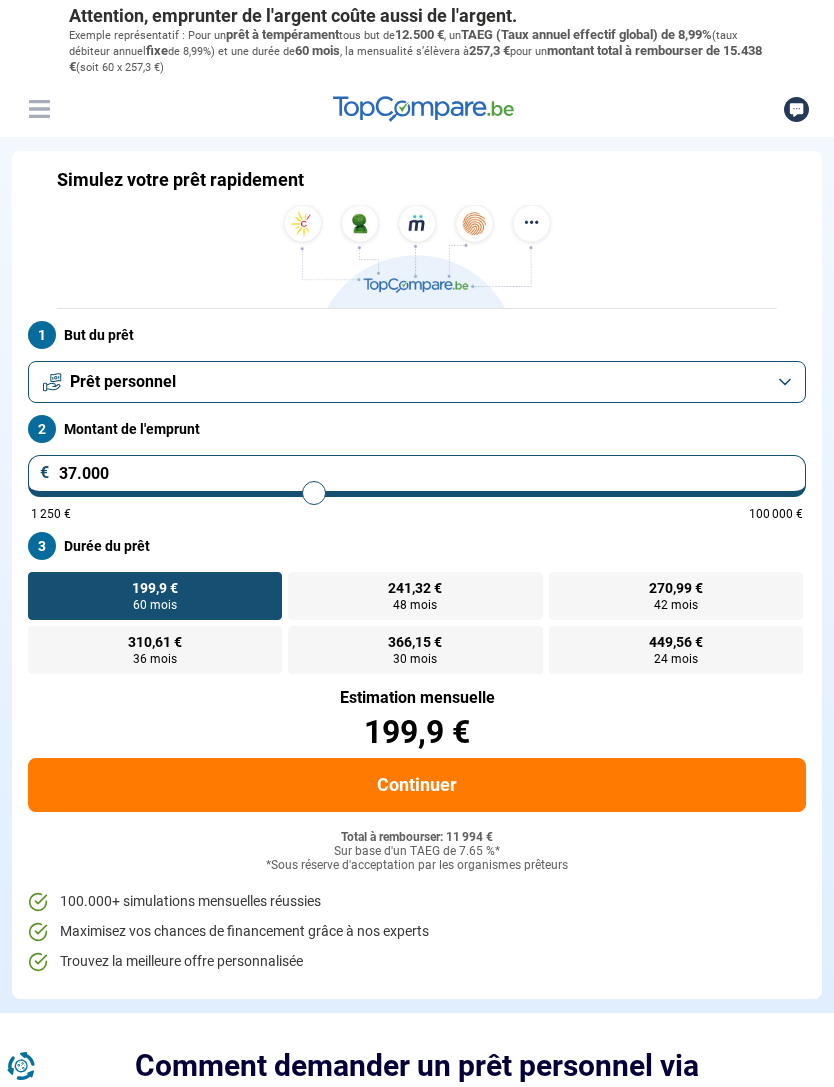 type on "37.250" 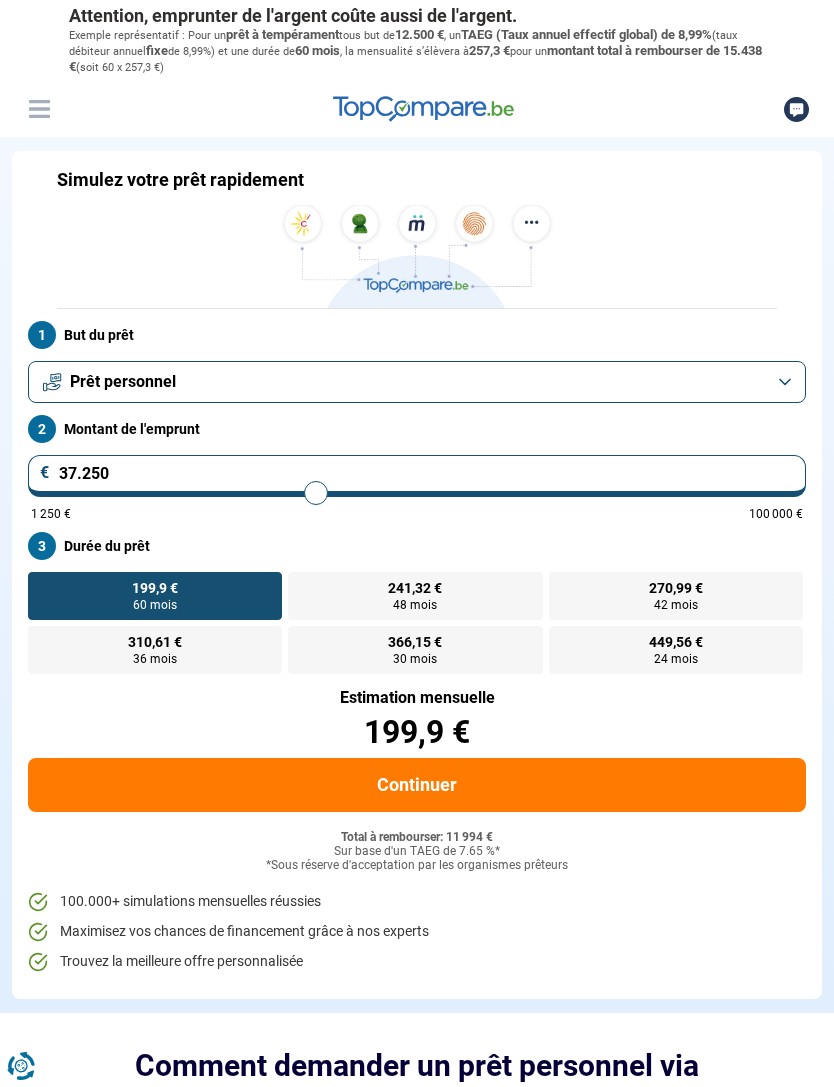 type on "37.500" 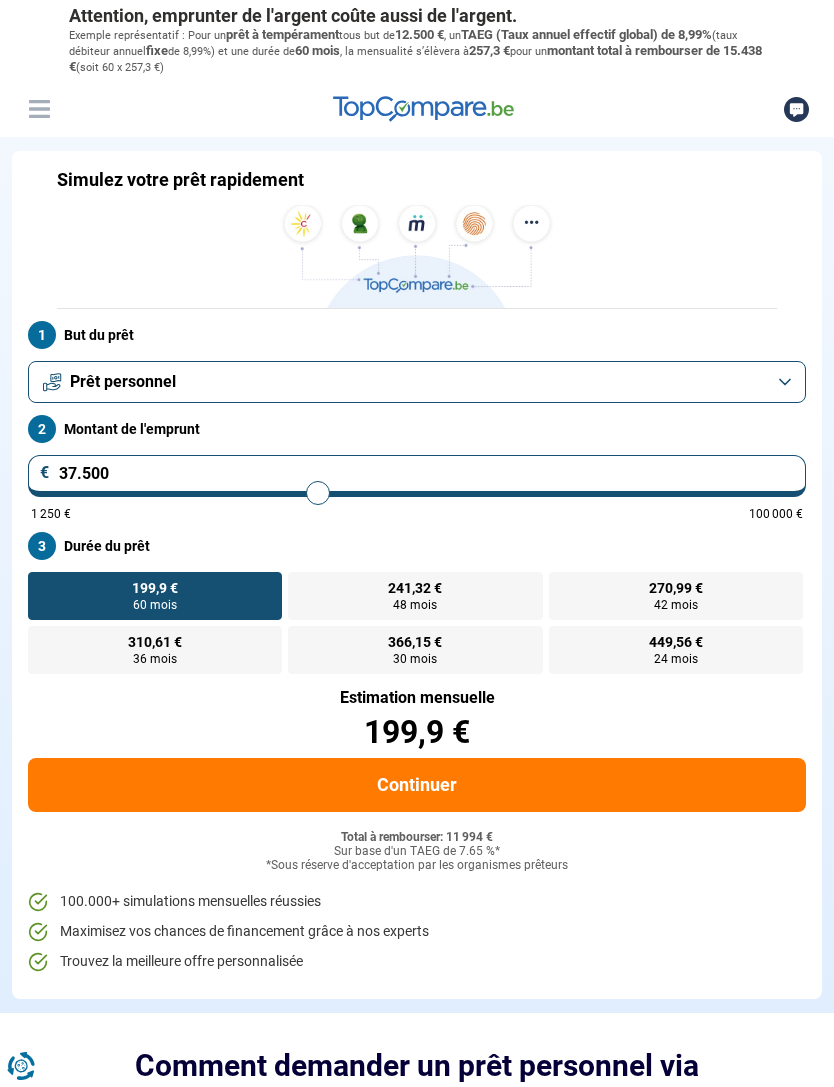 type on "37.750" 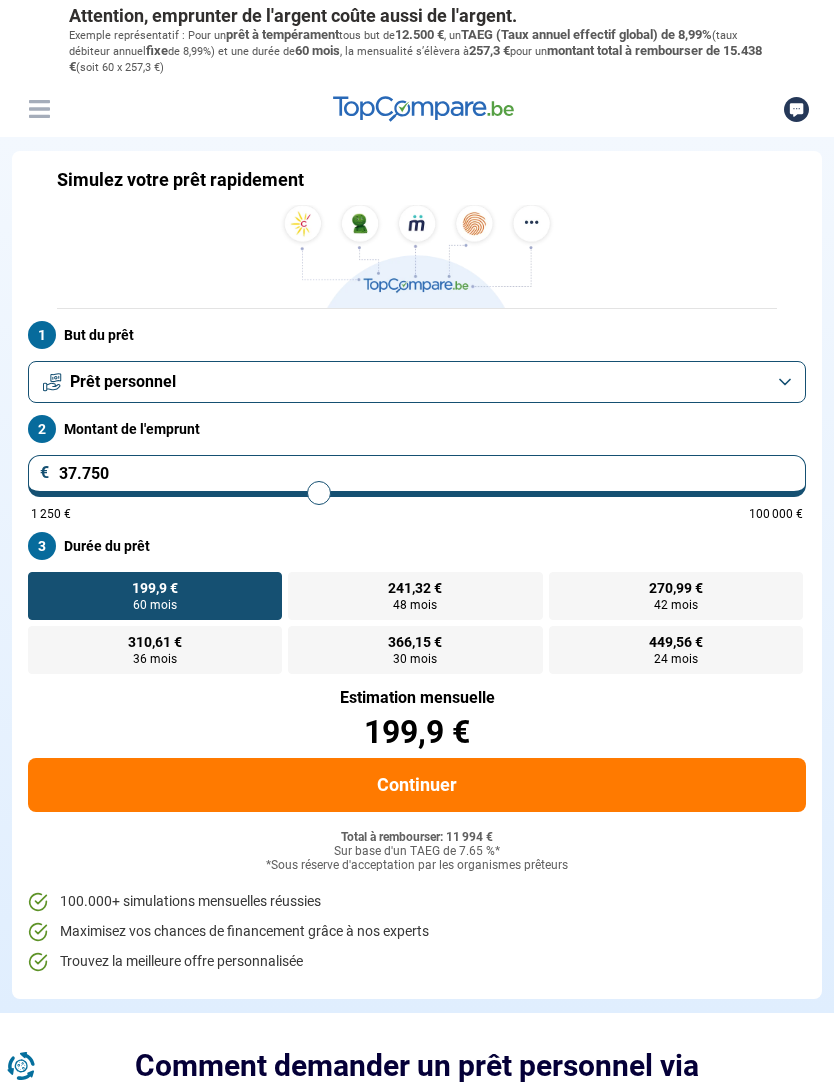 type on "38.000" 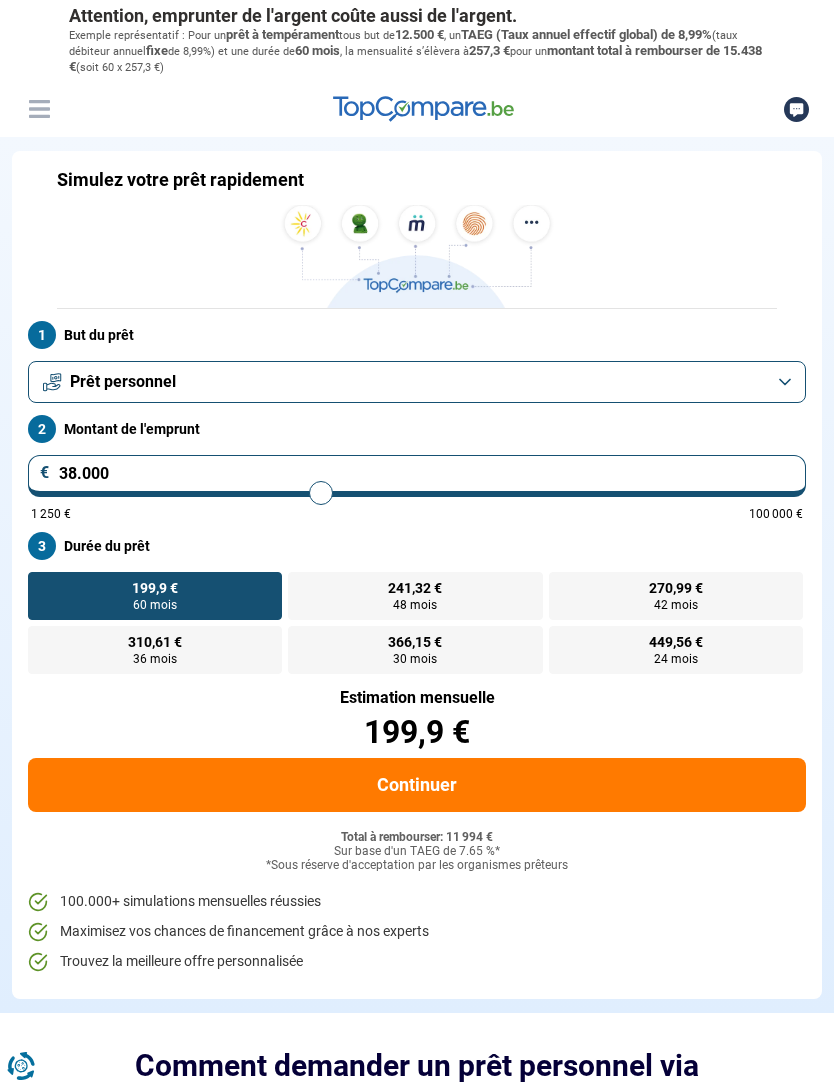 type on "38.250" 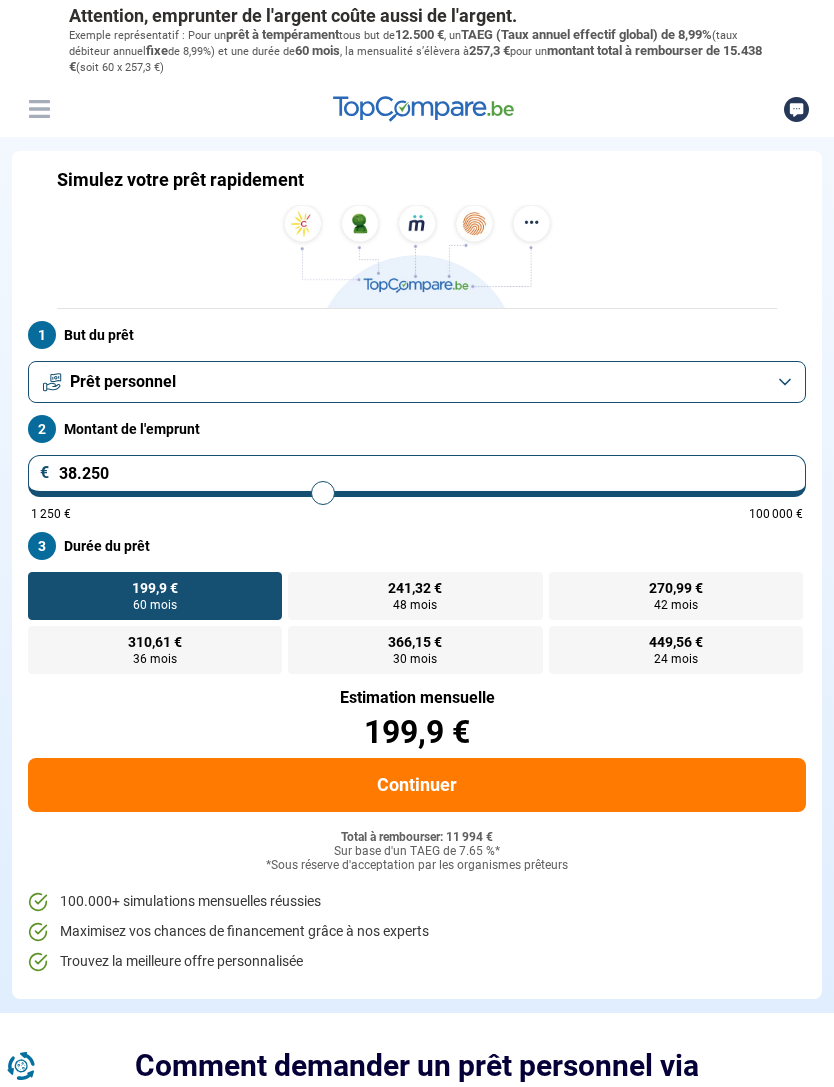 type on "38.500" 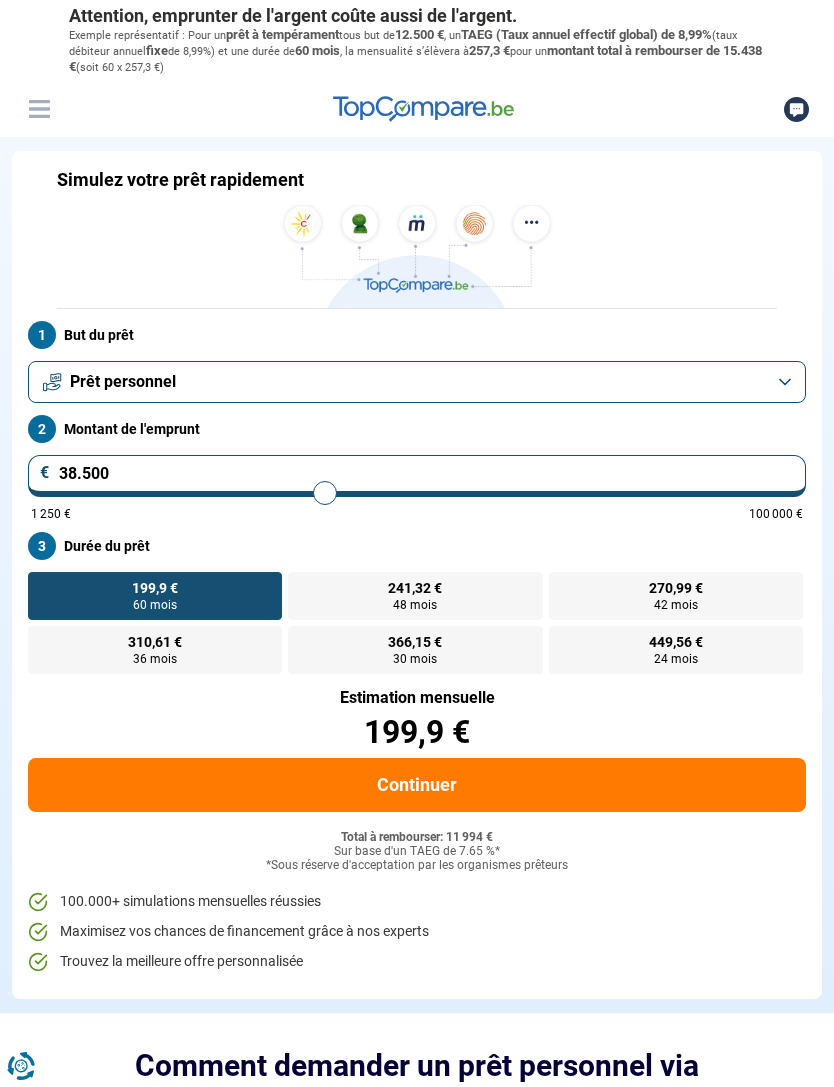 type on "38.750" 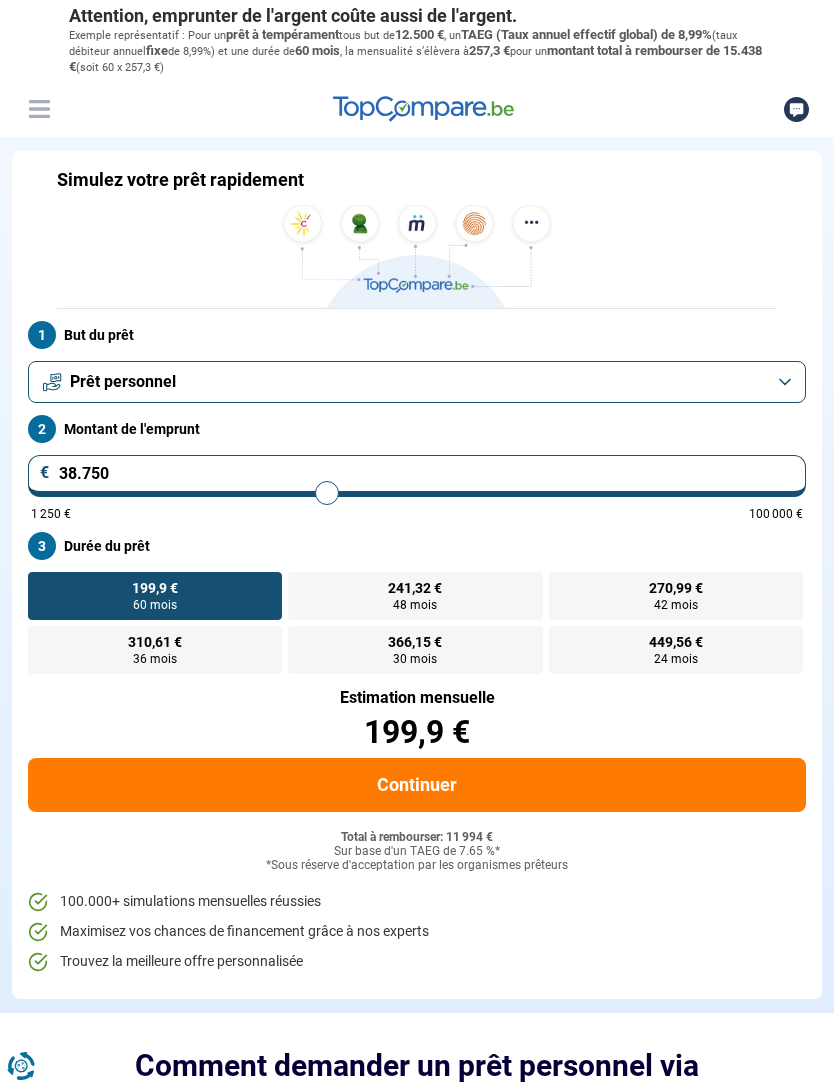 type on "39.000" 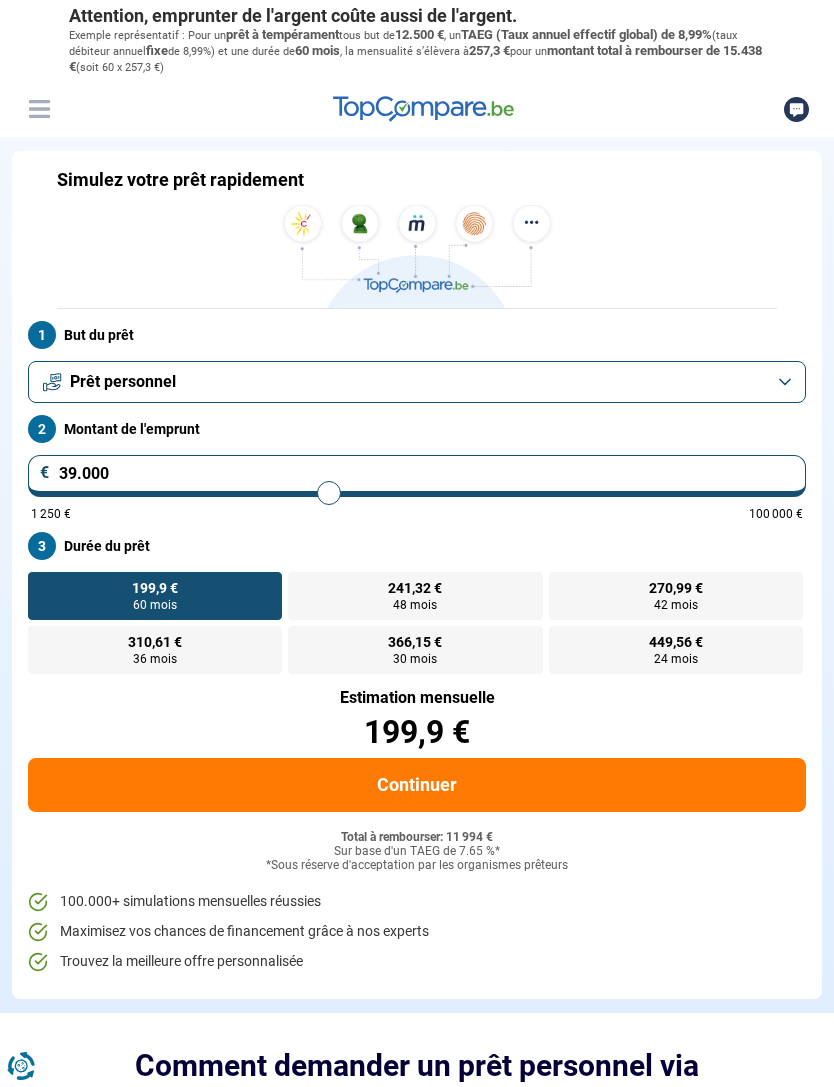 type on "39.250" 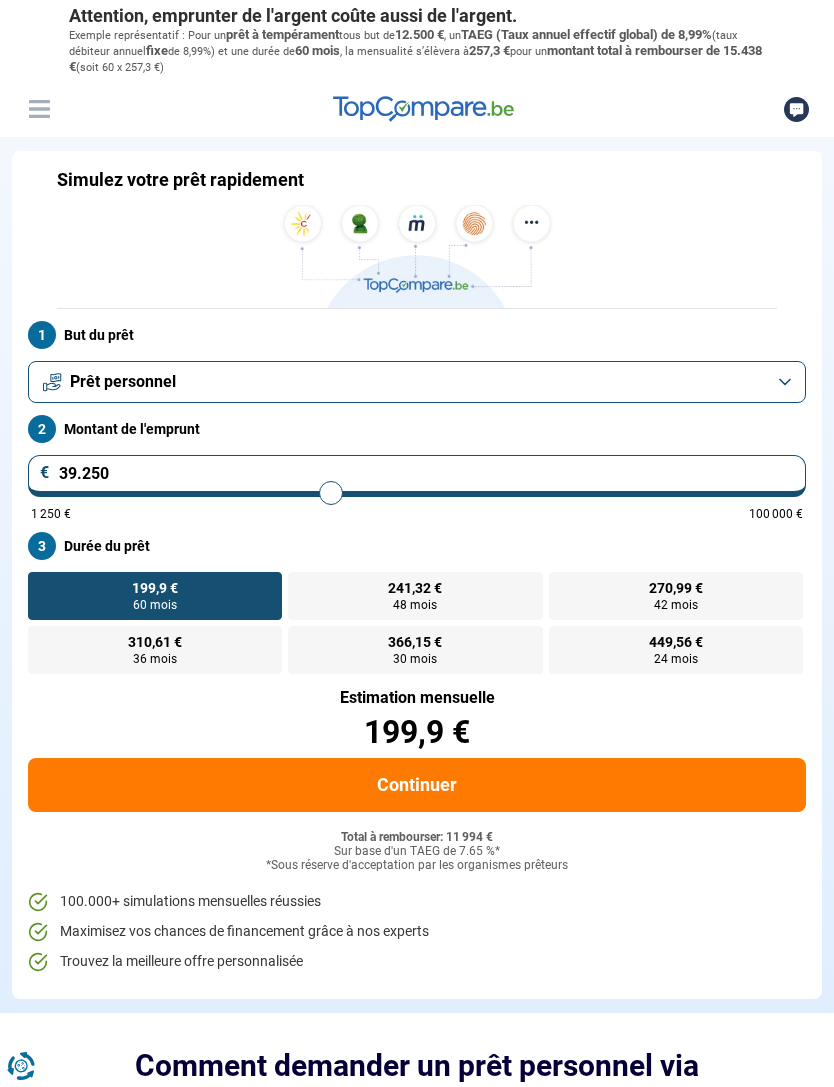 type on "39.500" 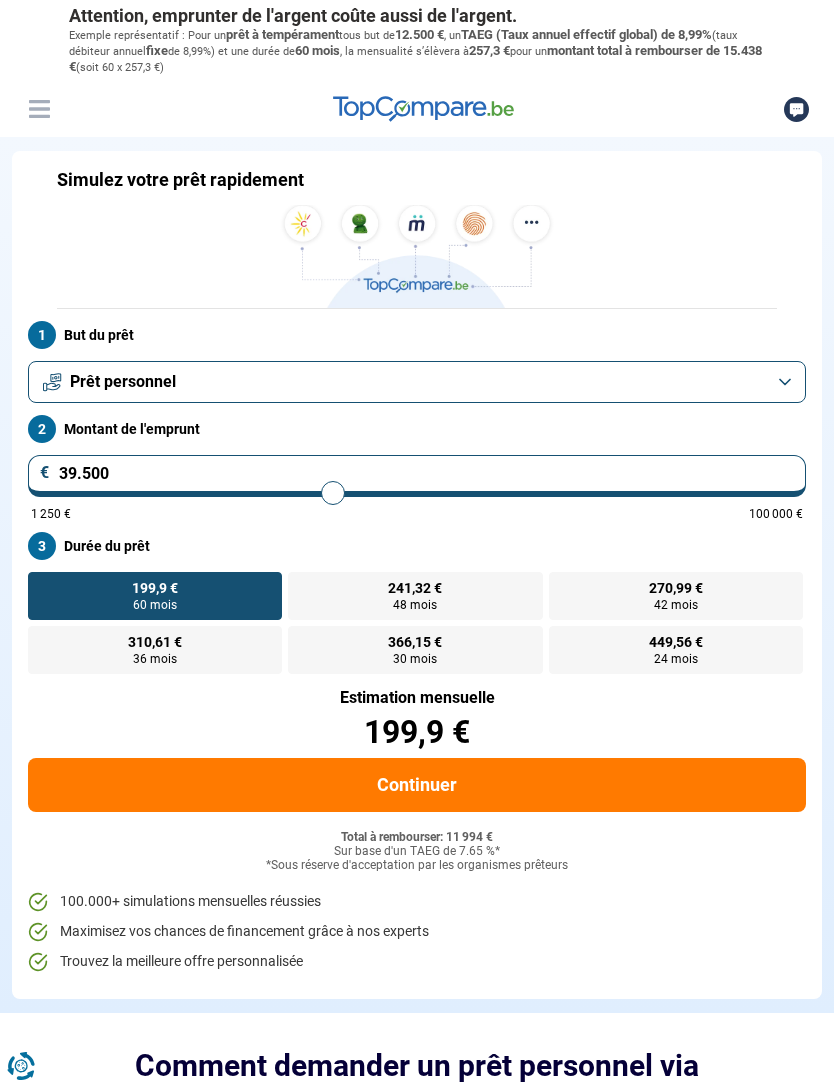 type on "39.750" 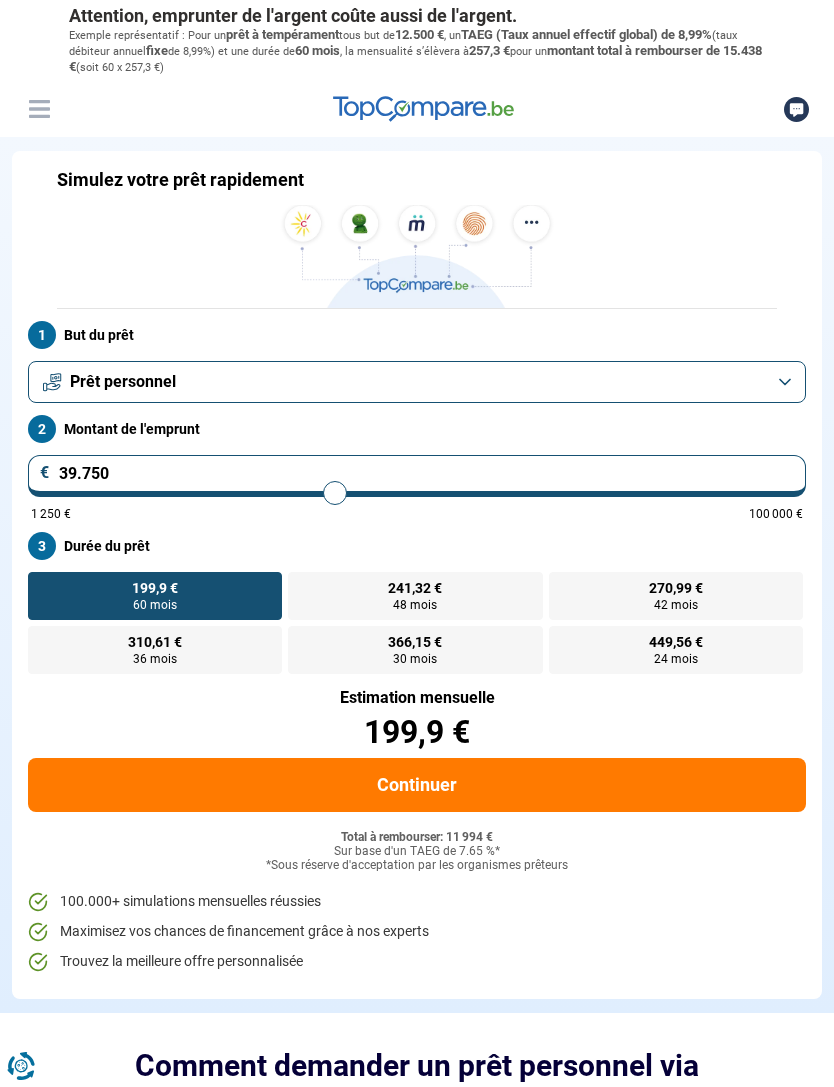 type on "40.000" 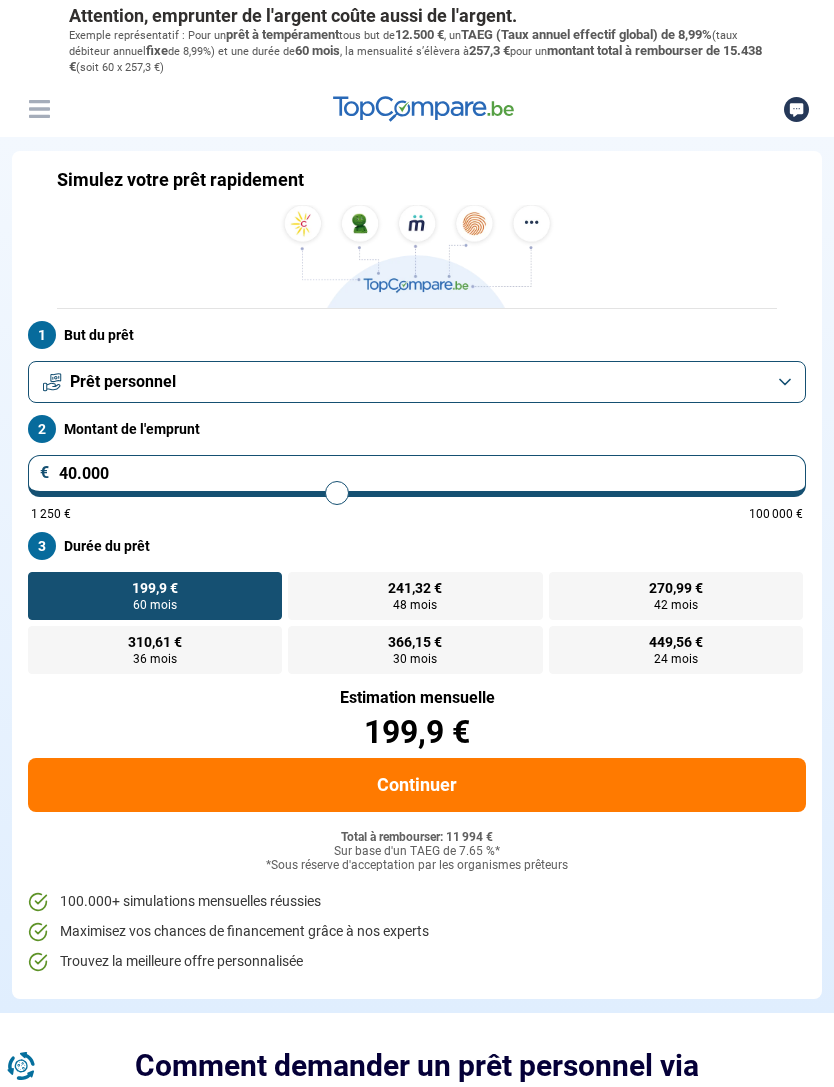 type on "40.250" 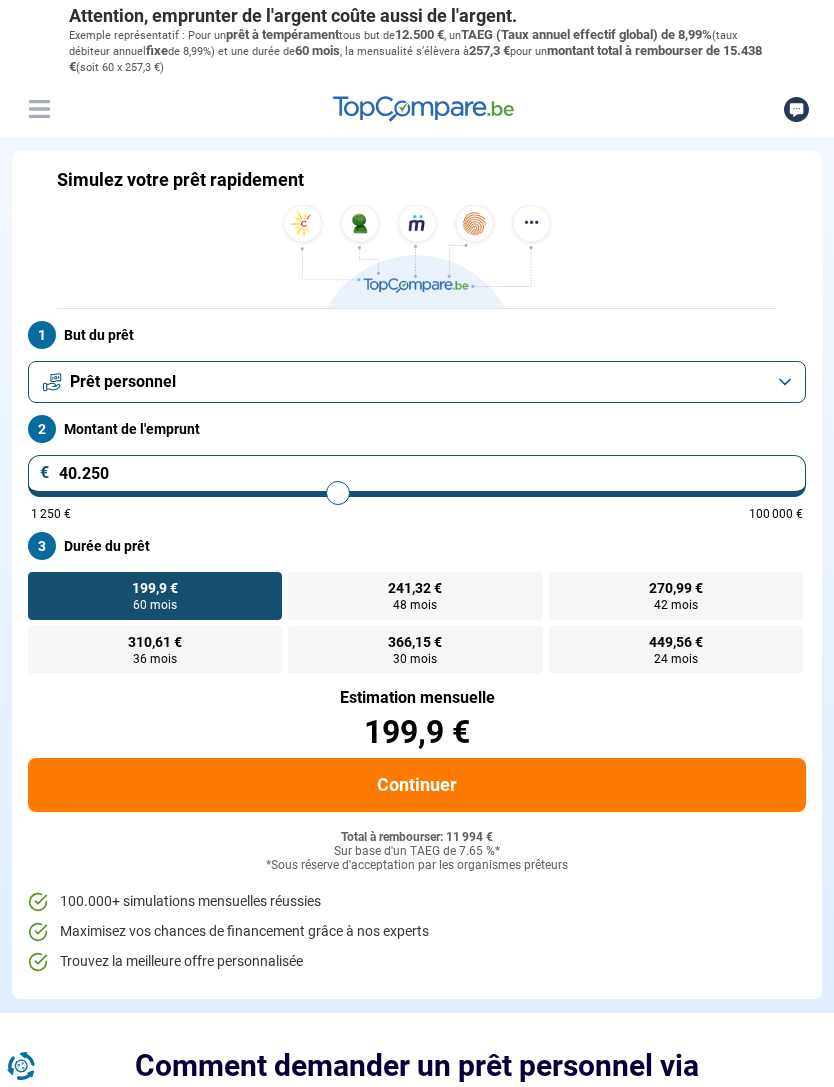 type on "40.000" 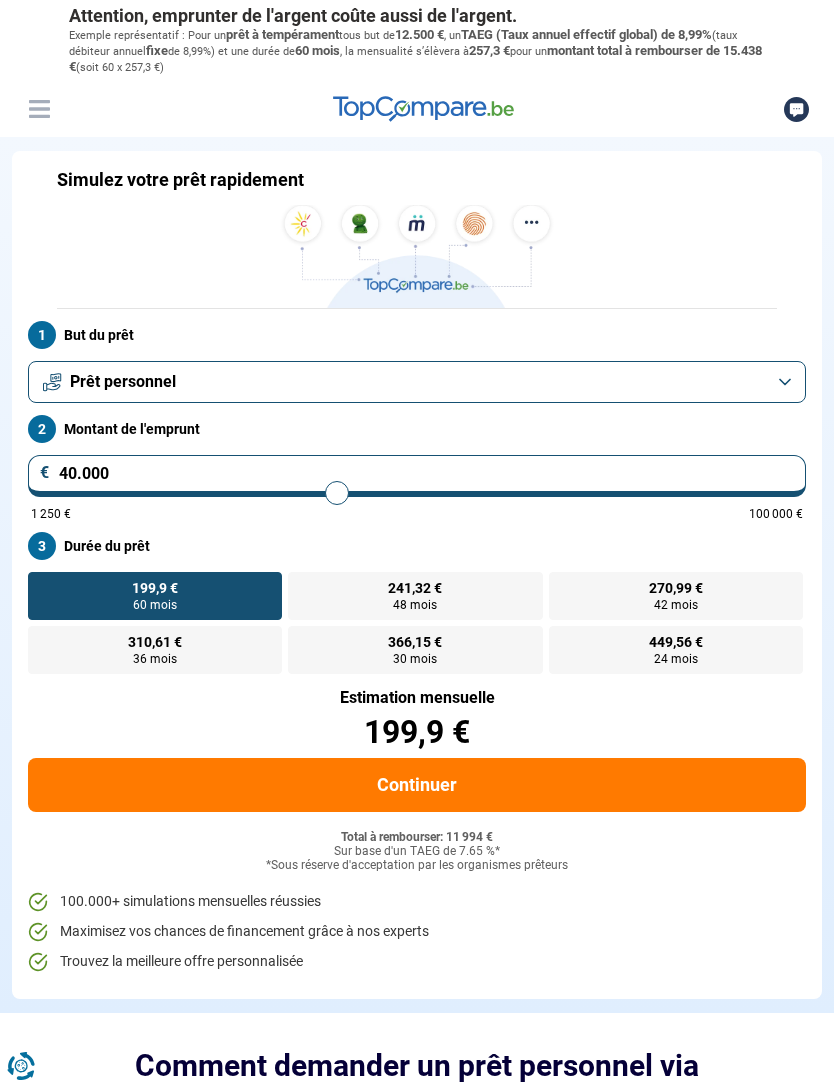type on "39.750" 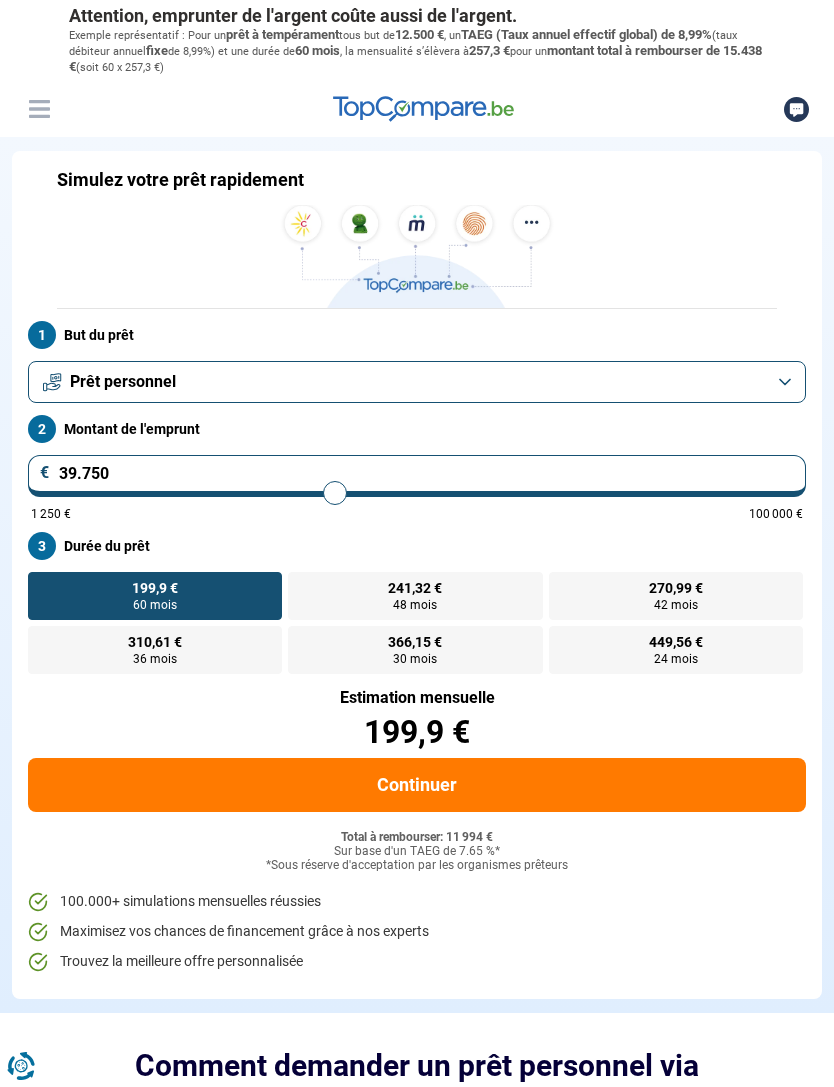 type on "39.500" 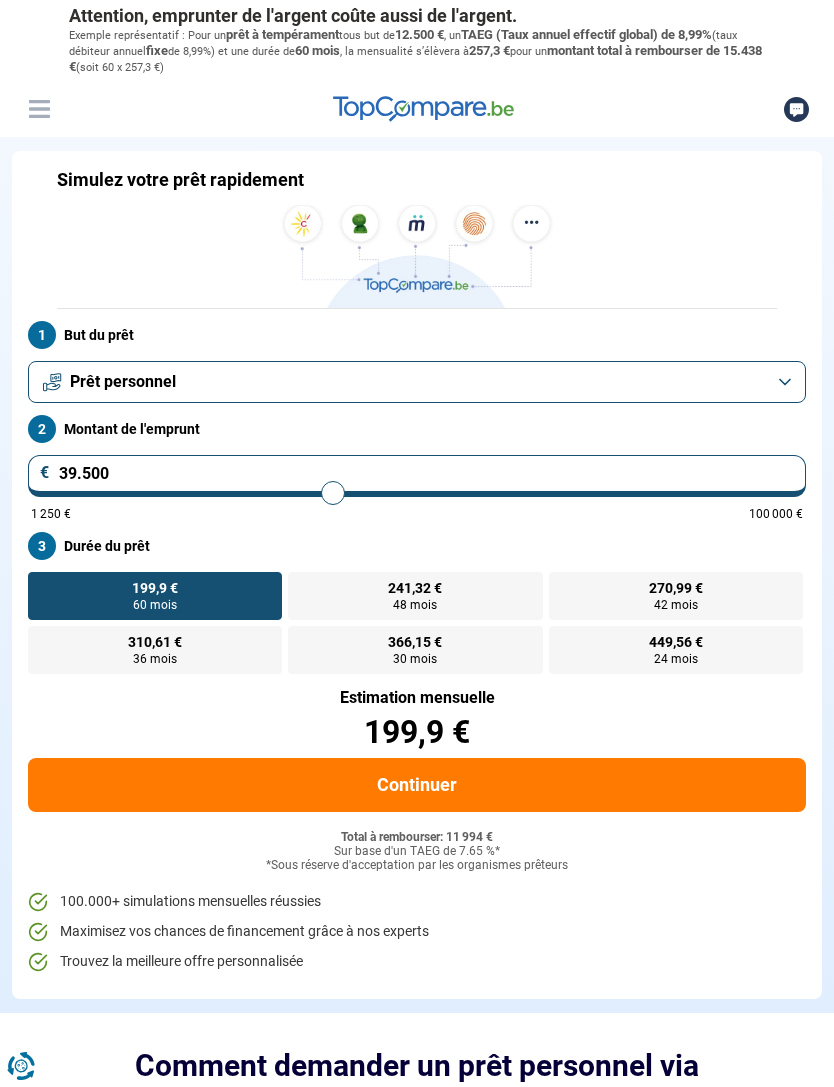 type on "39.250" 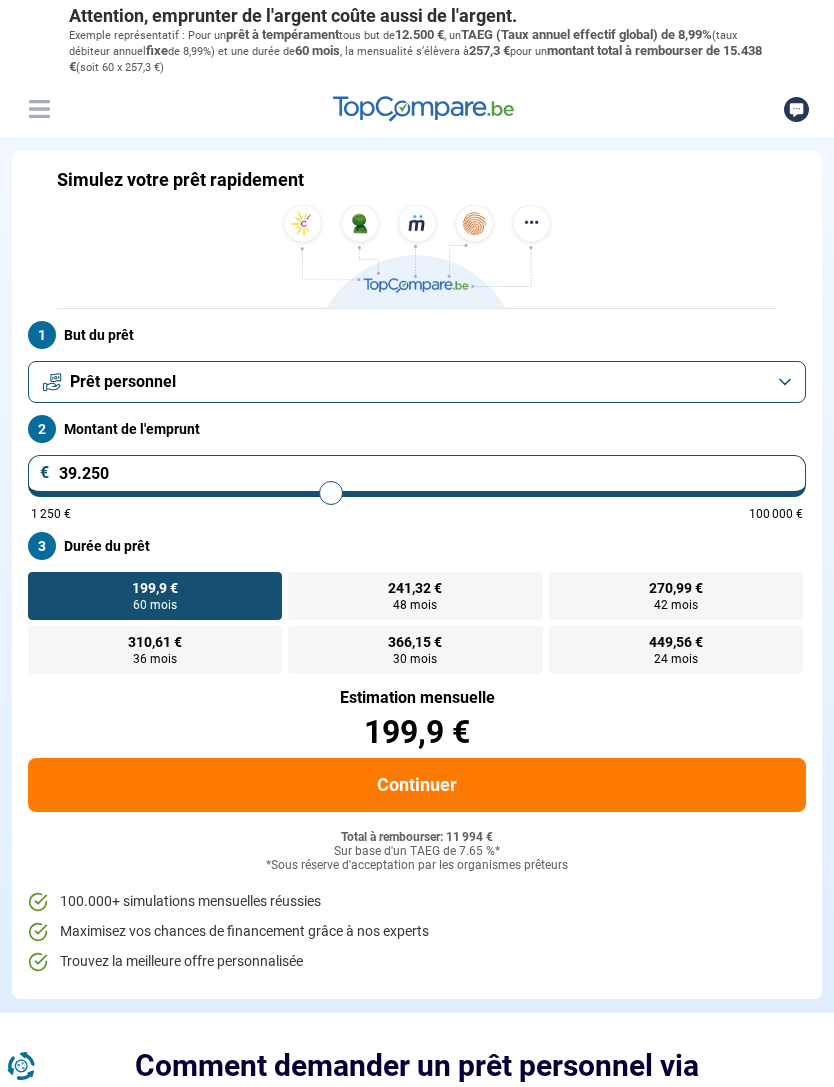 type on "39.000" 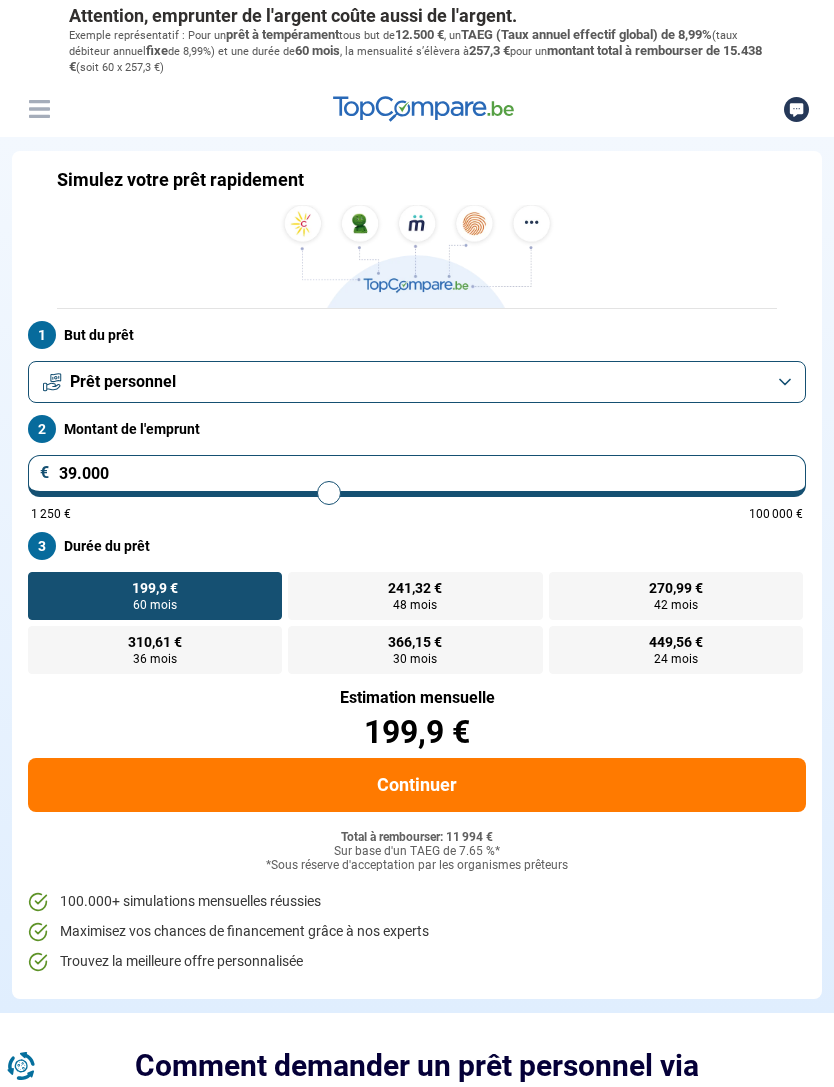 type on "38.750" 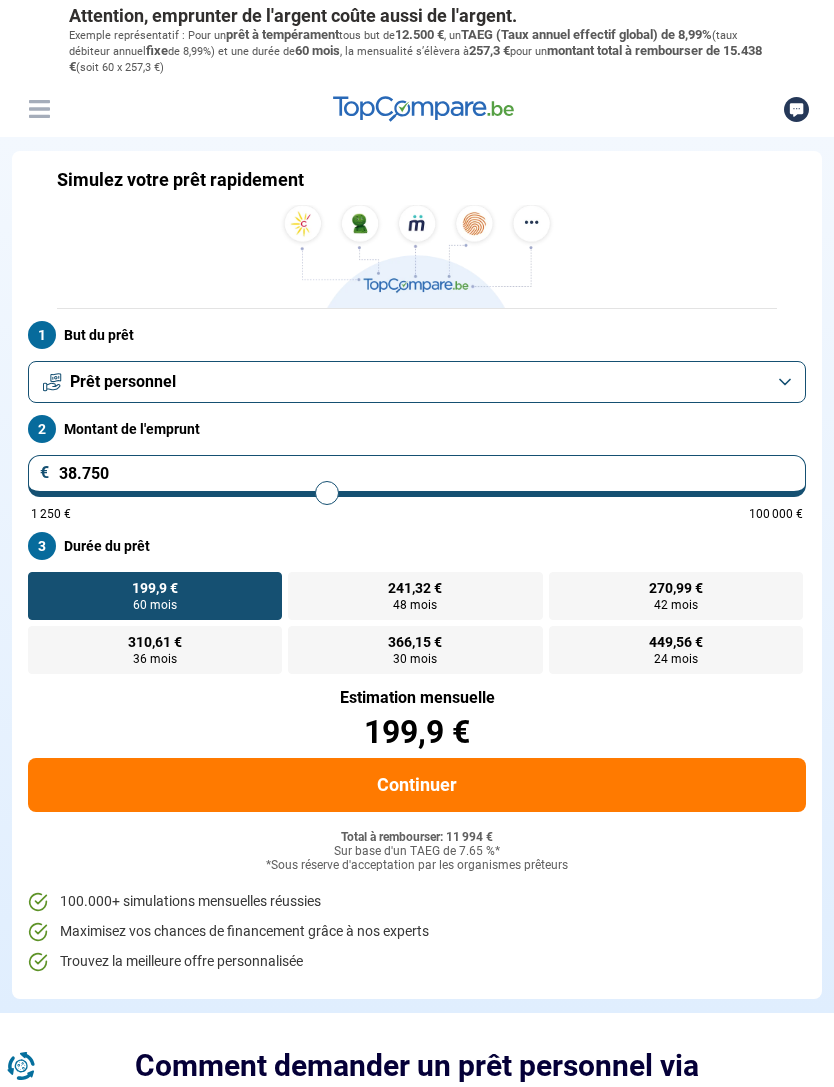 type on "38.500" 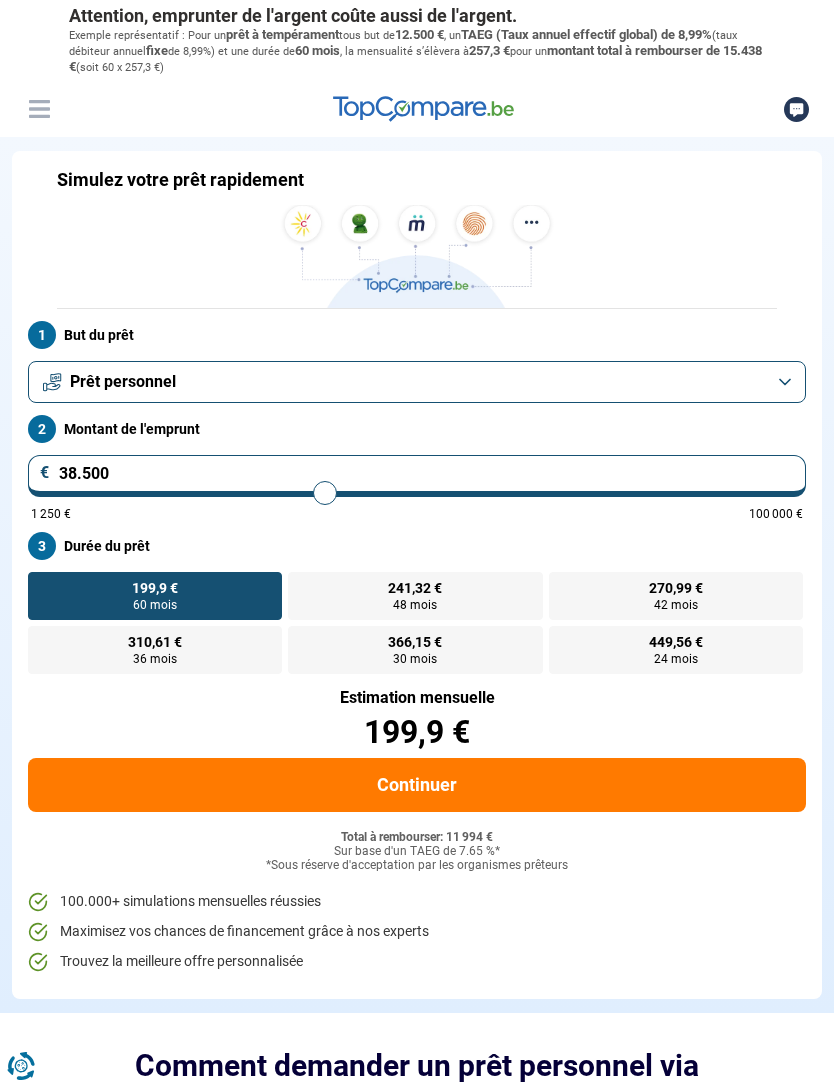 type on "38.250" 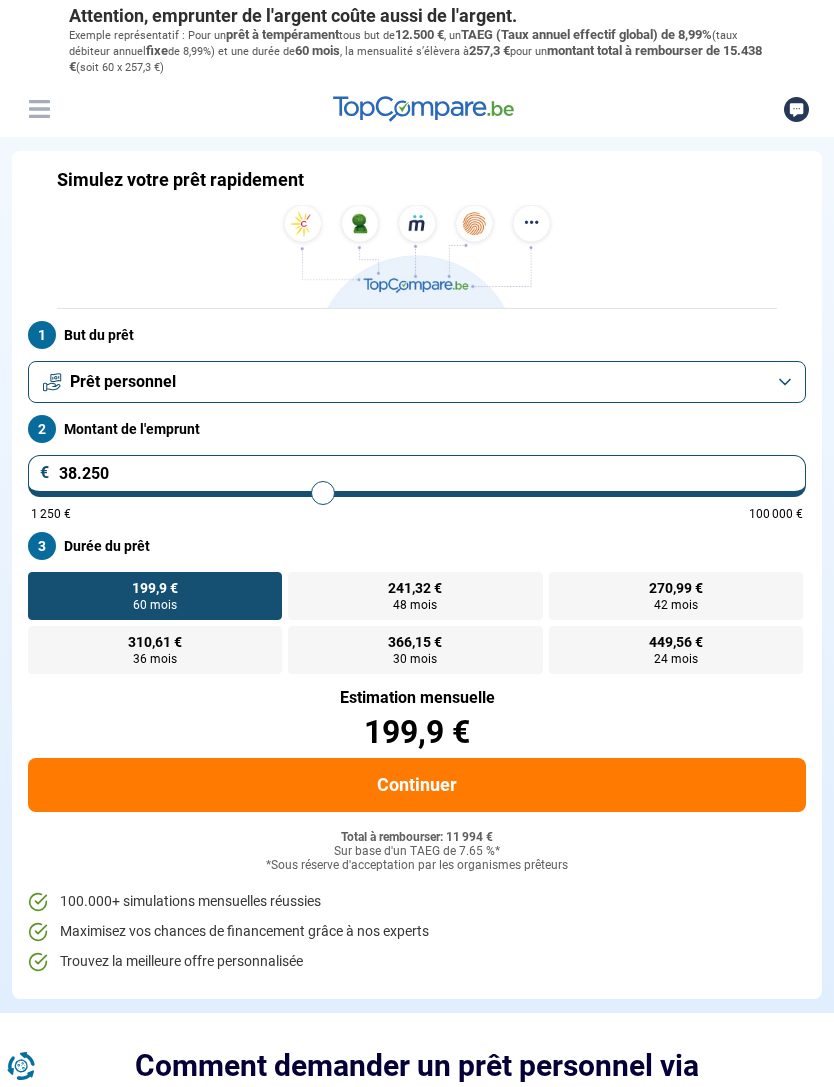 type on "38.000" 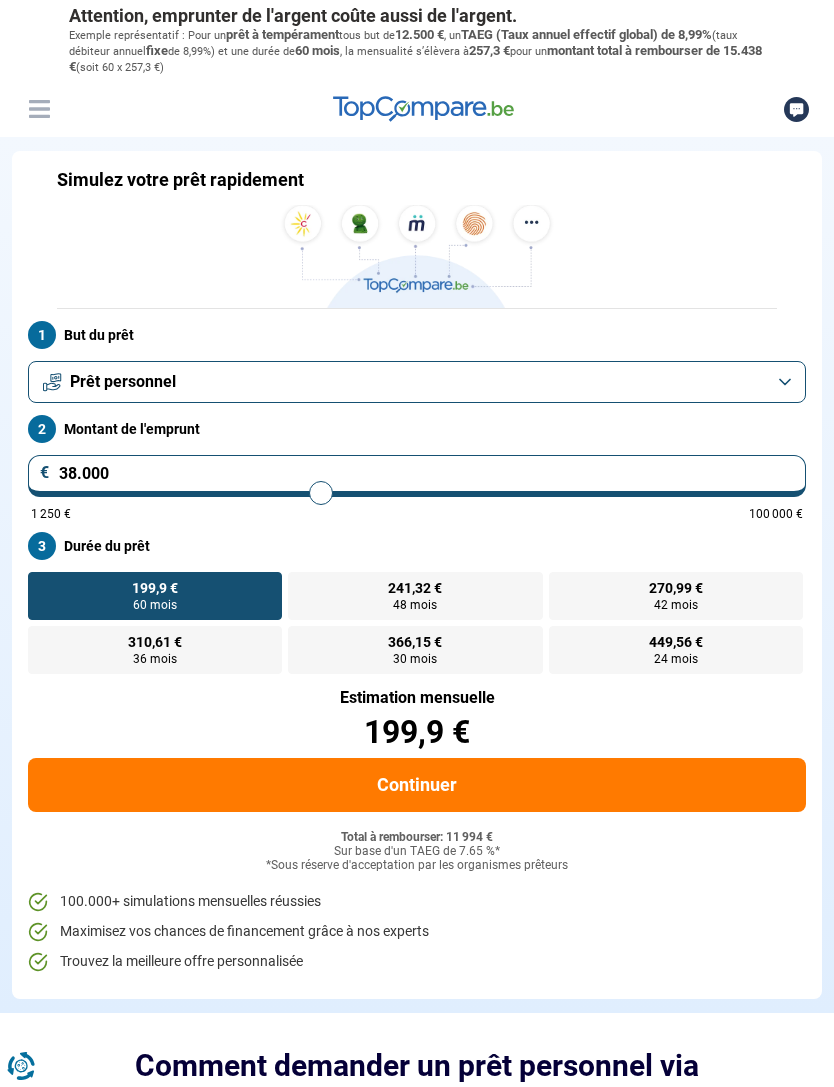 type on "37.750" 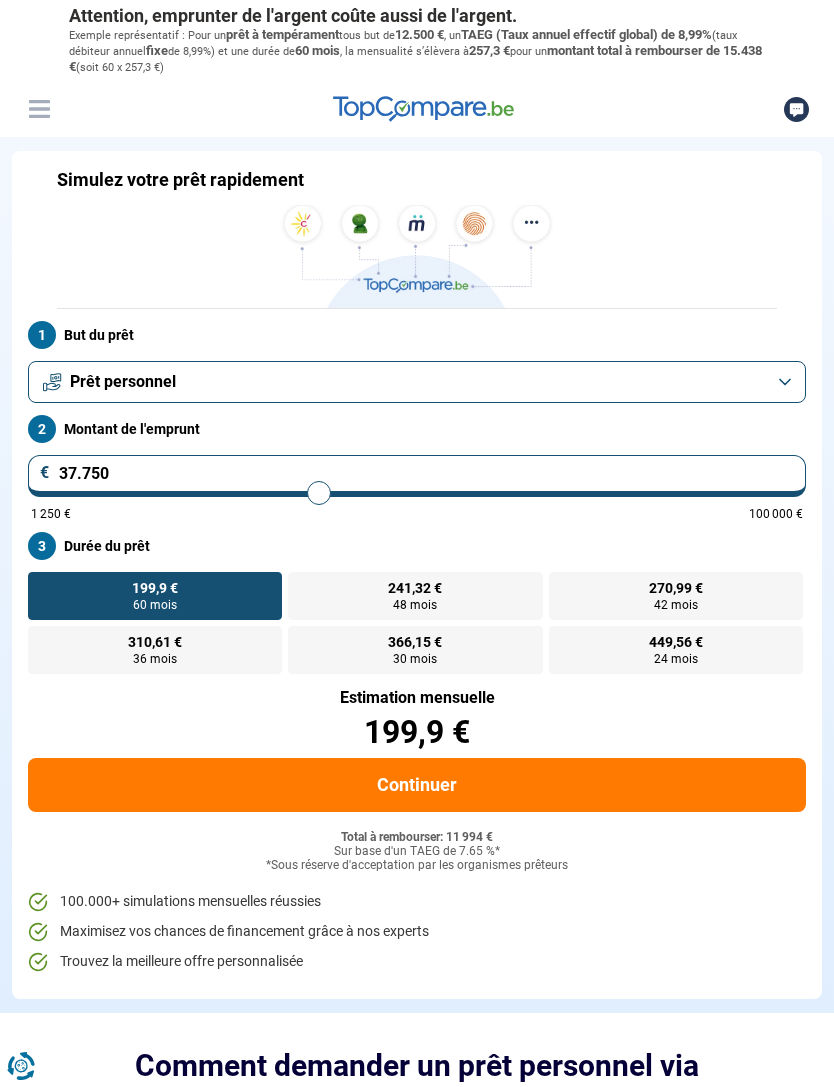 type on "37.500" 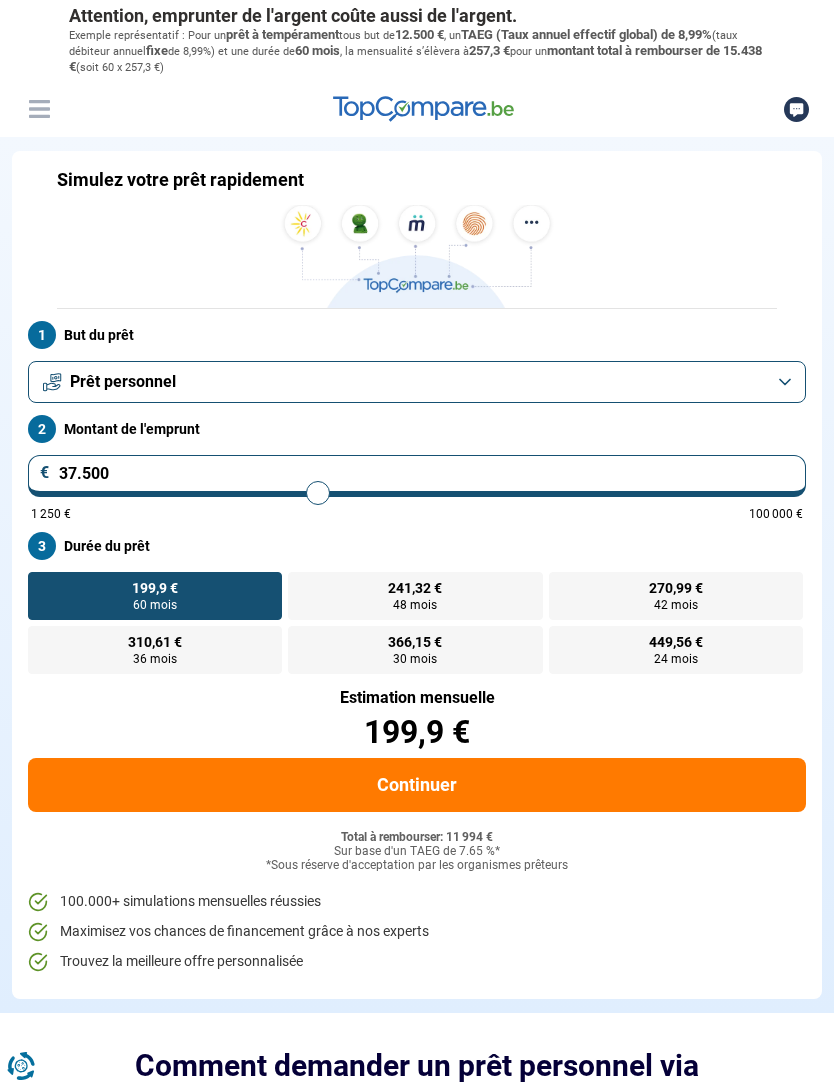 type on "37.250" 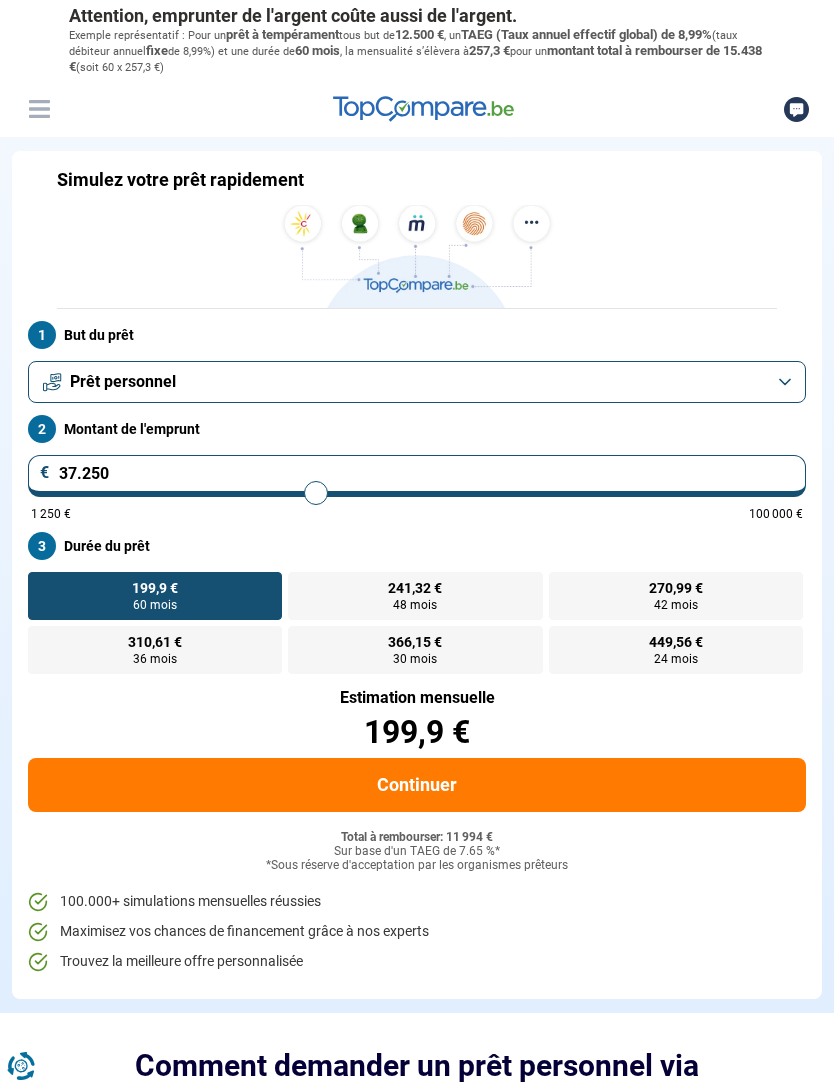 type on "37.000" 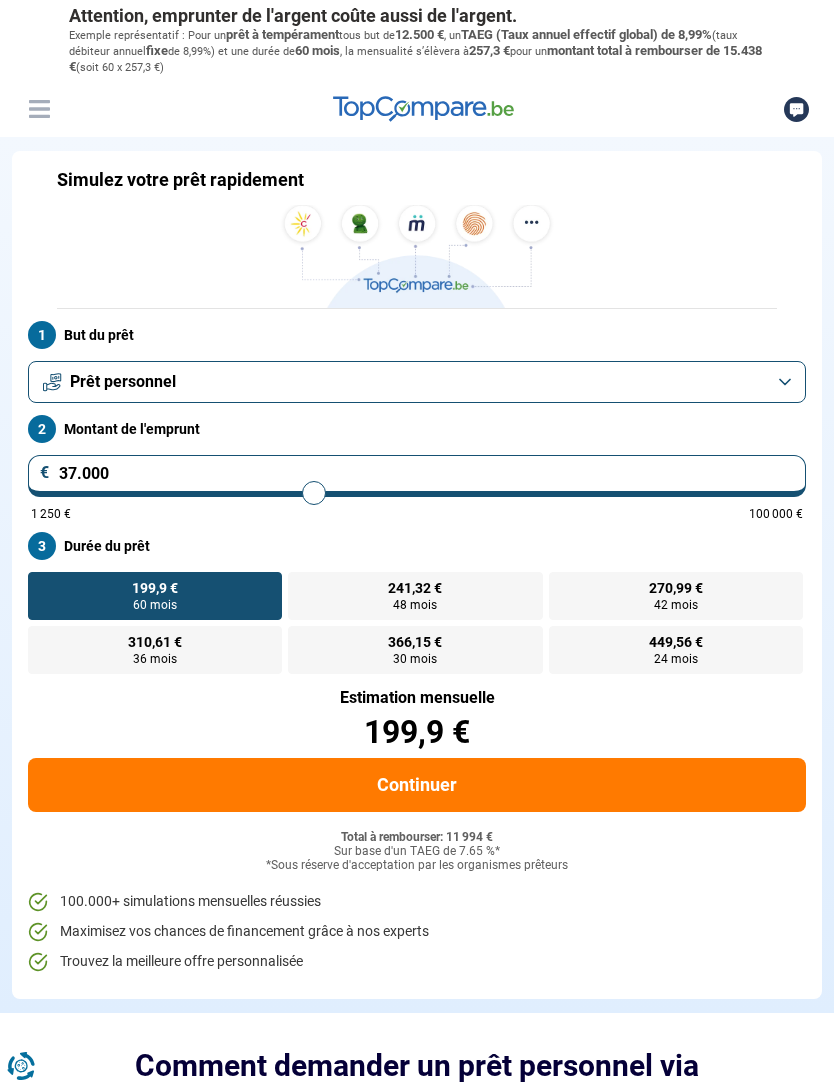 type on "36.750" 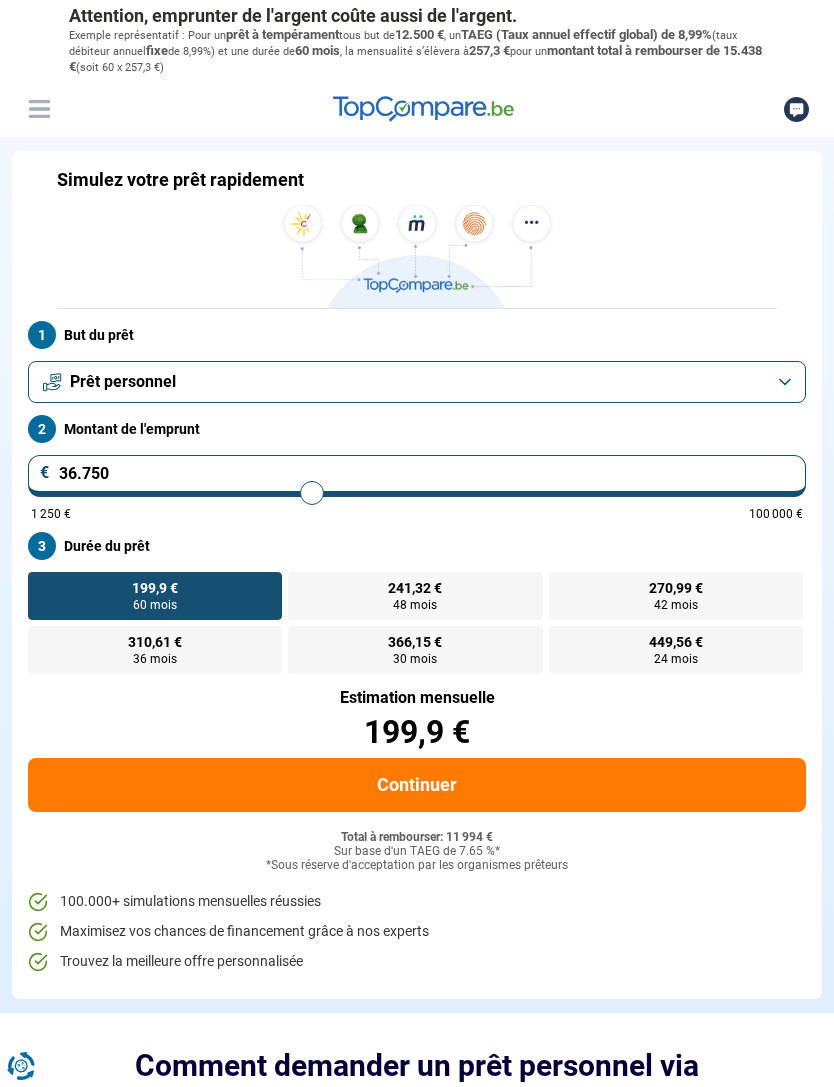 type on "36.500" 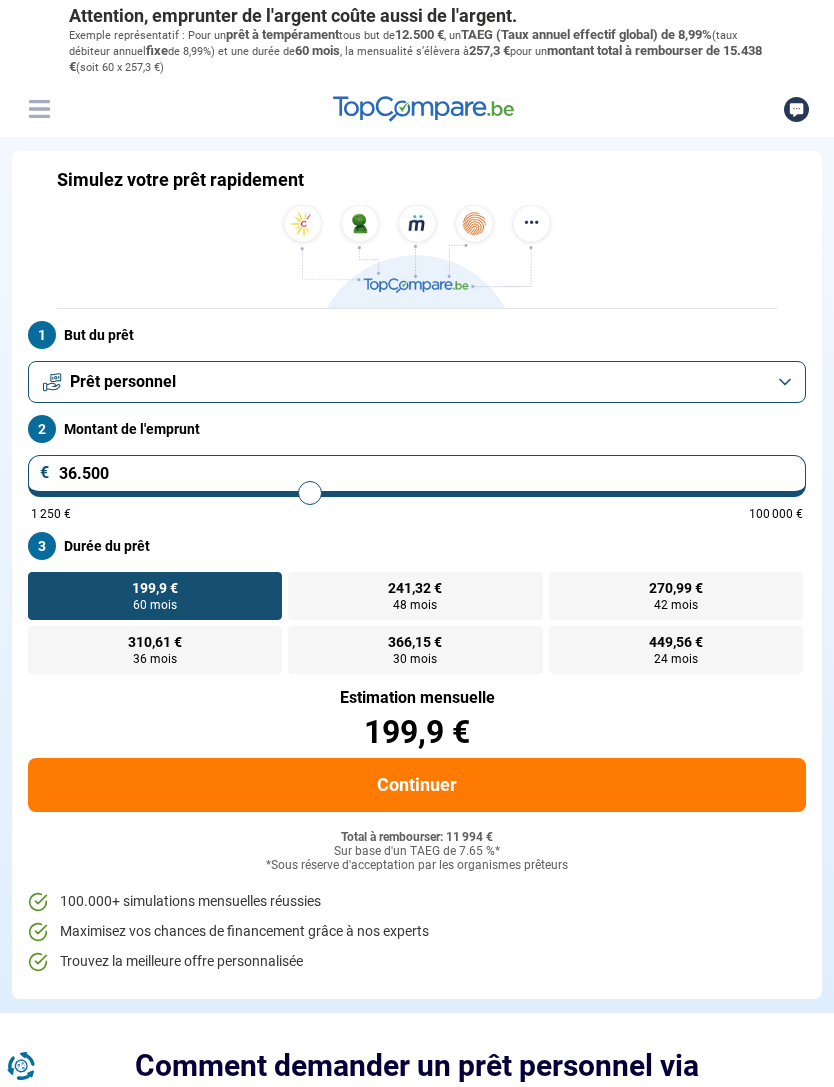 type on "36.250" 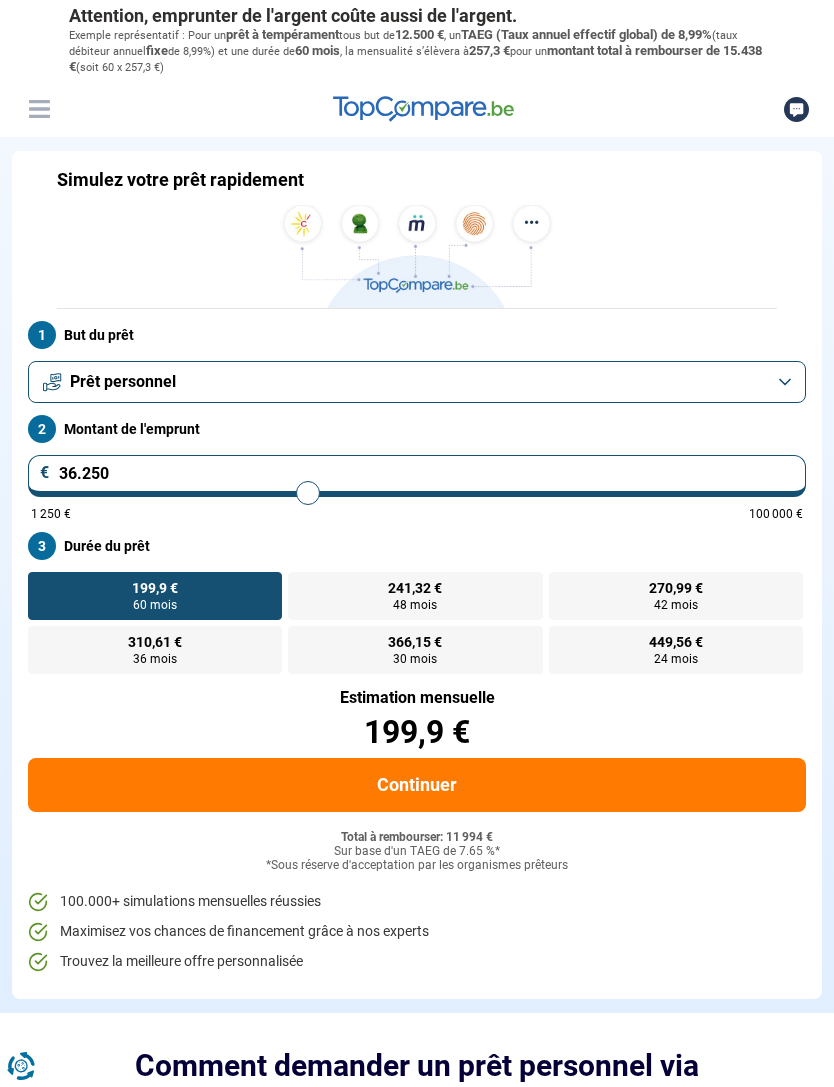 type on "36.000" 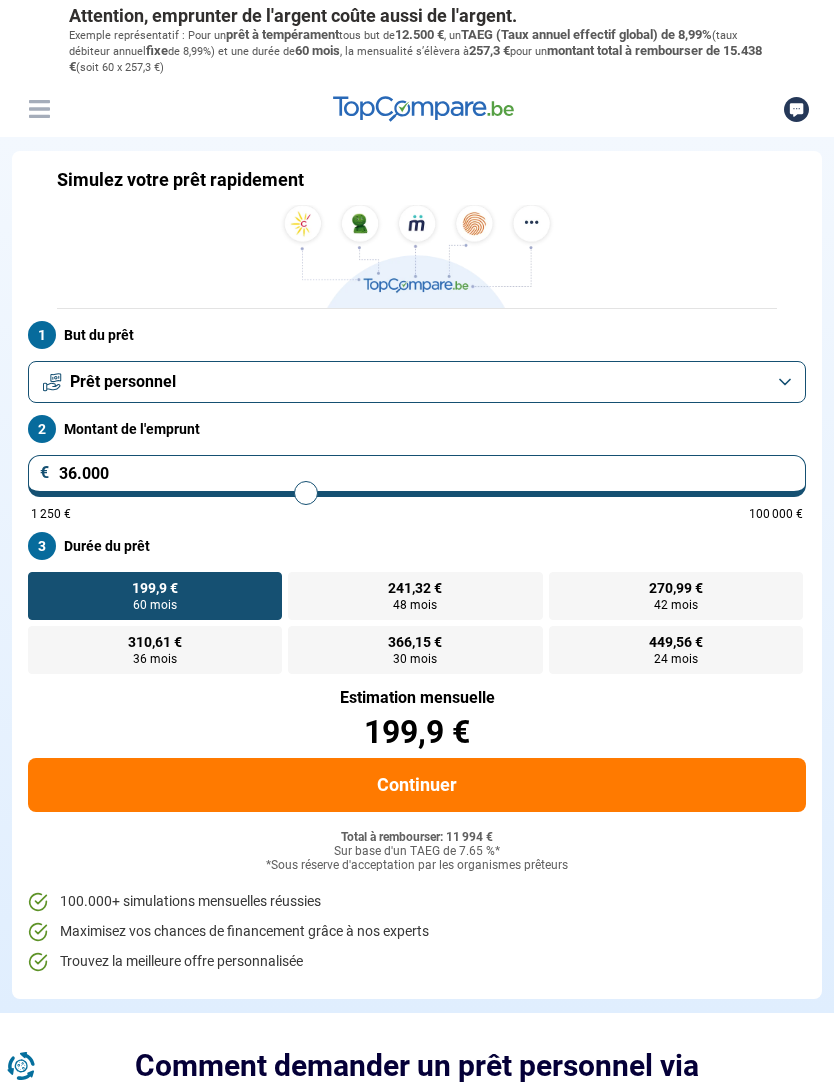 type on "35.750" 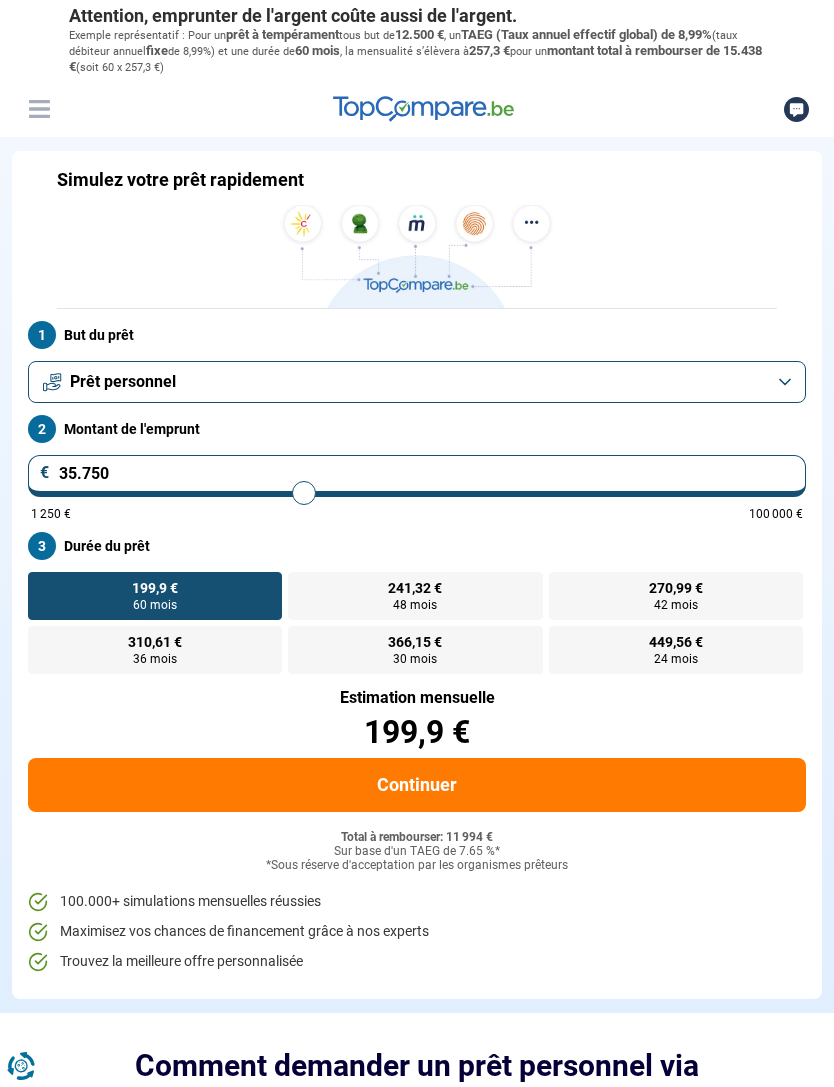 type 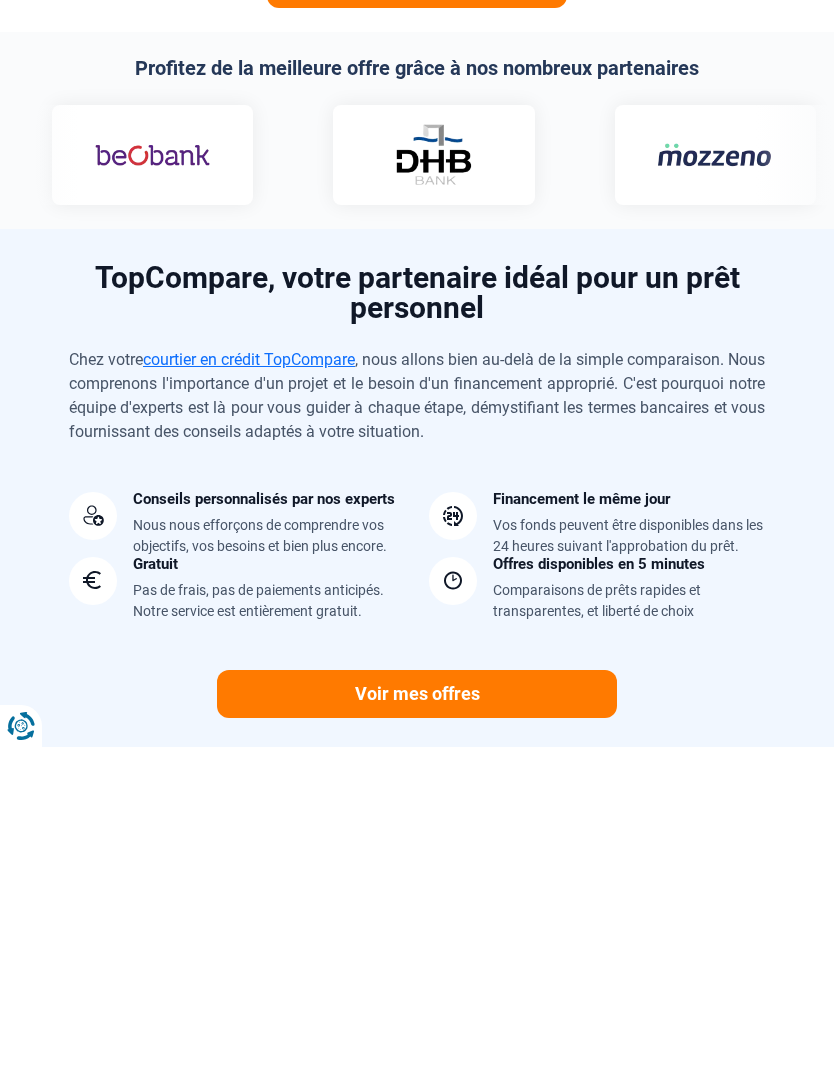 scroll, scrollTop: 1422, scrollLeft: 0, axis: vertical 